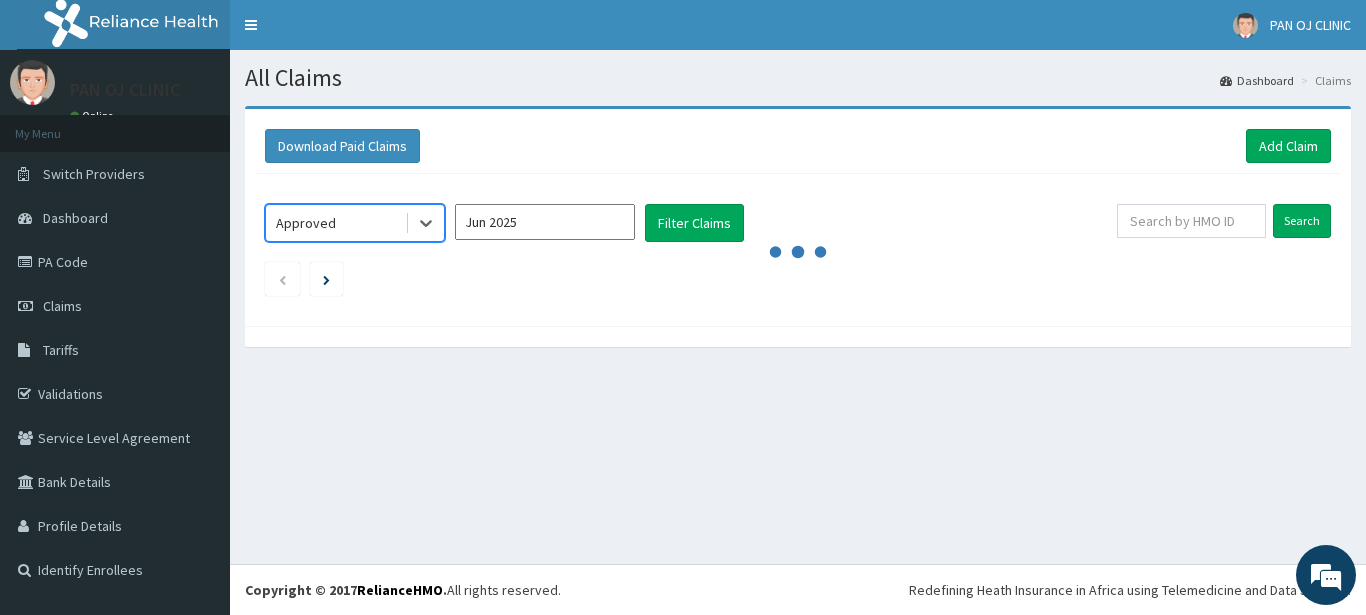 scroll, scrollTop: 0, scrollLeft: 0, axis: both 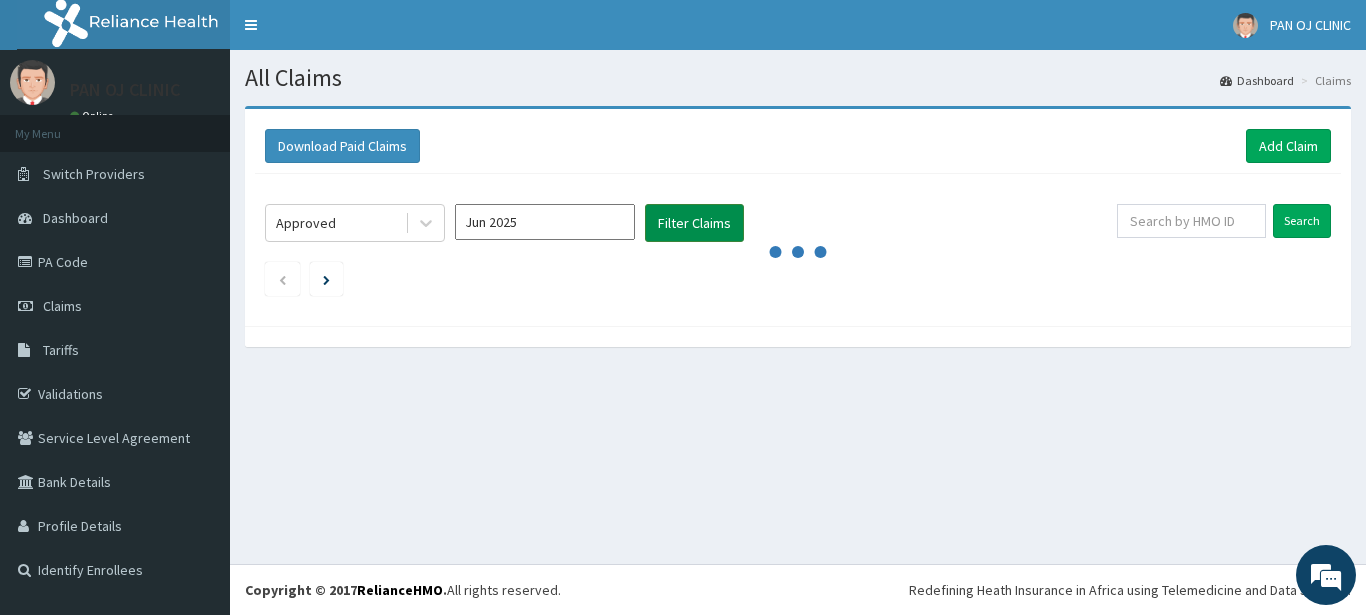 click on "Filter Claims" at bounding box center [694, 223] 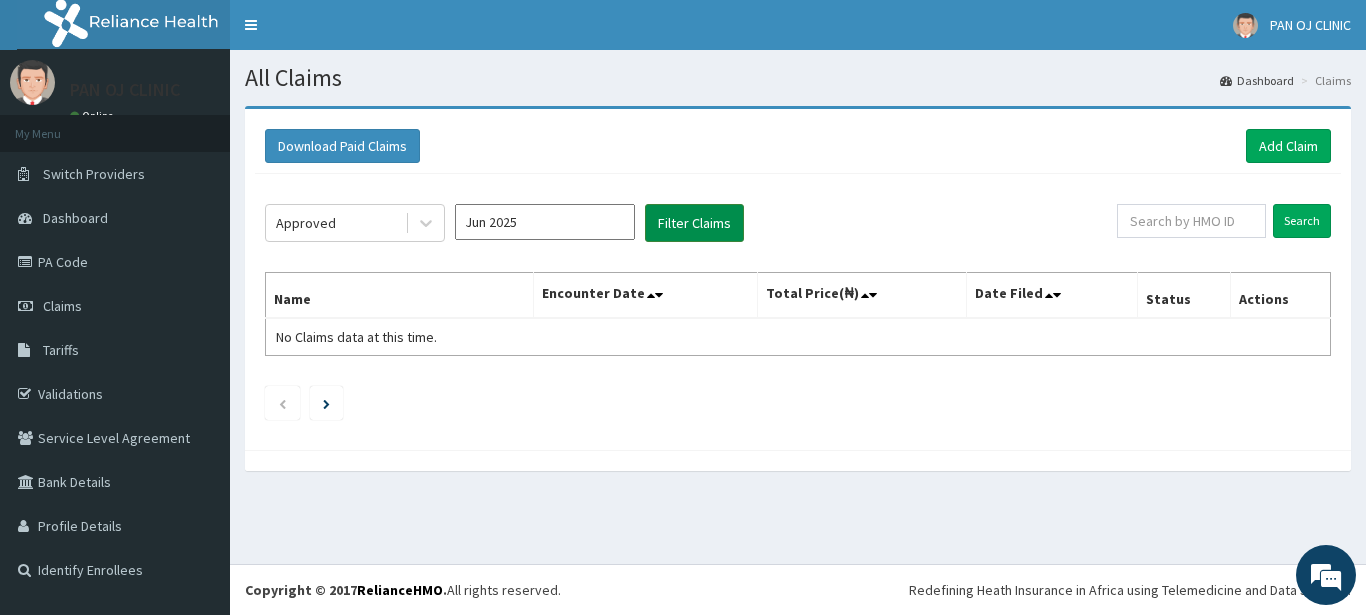 click on "Filter Claims" at bounding box center [694, 223] 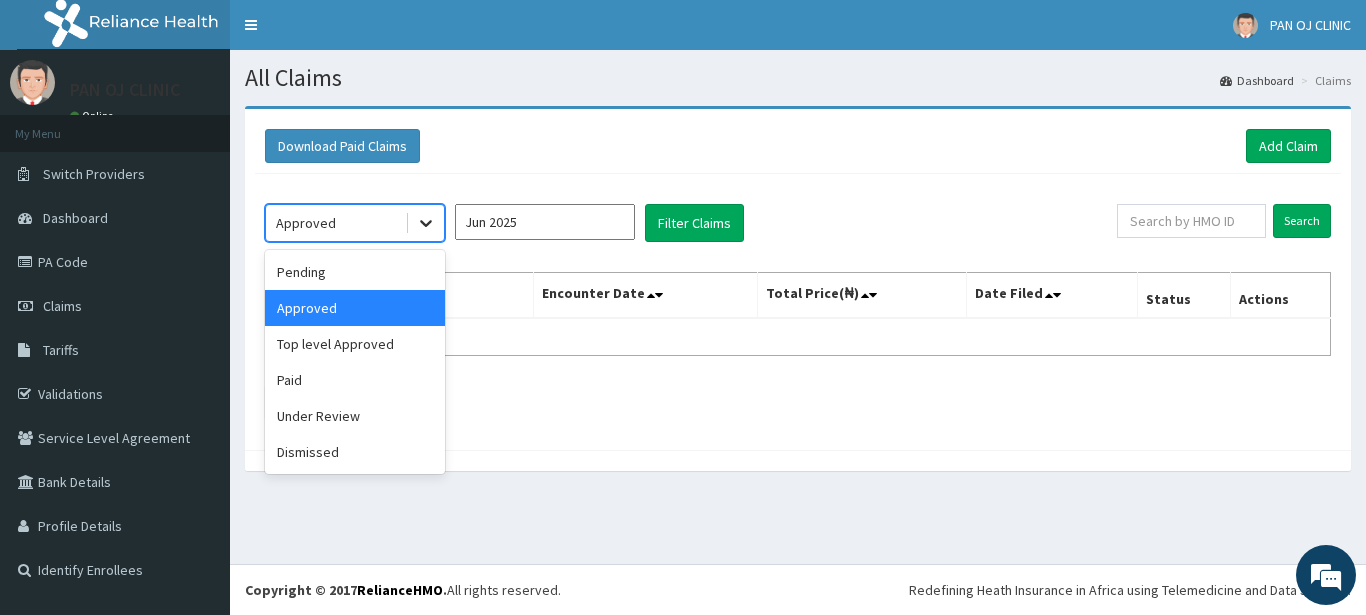 click 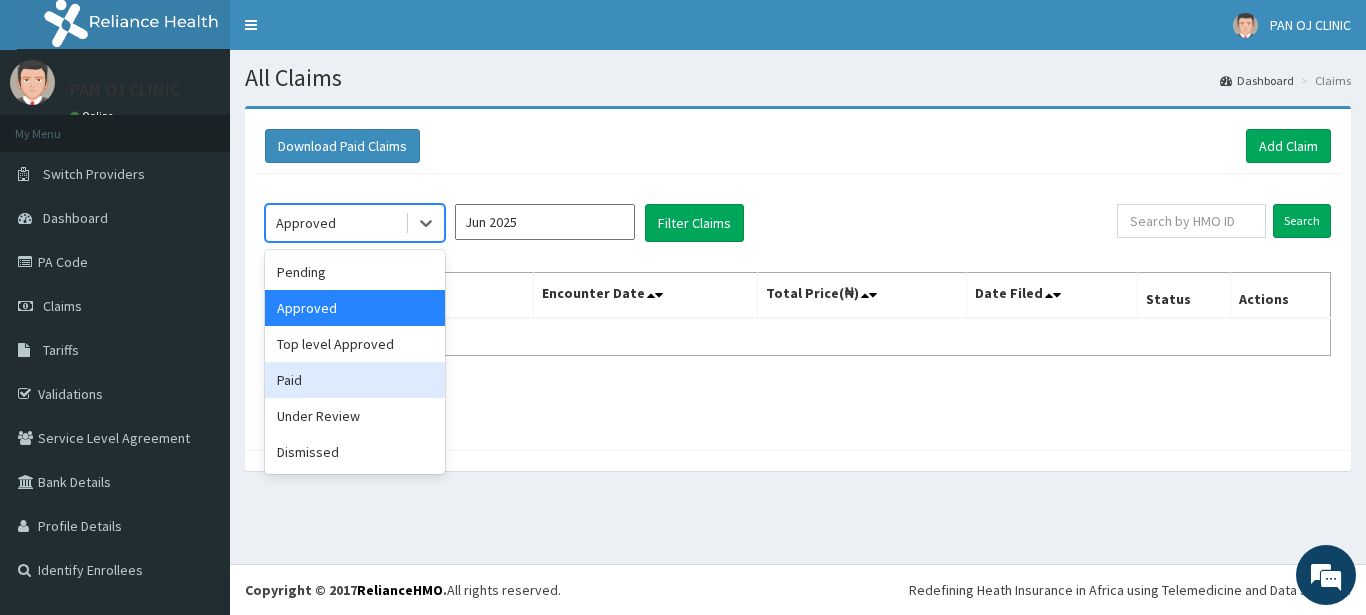 click on "Paid" at bounding box center (355, 380) 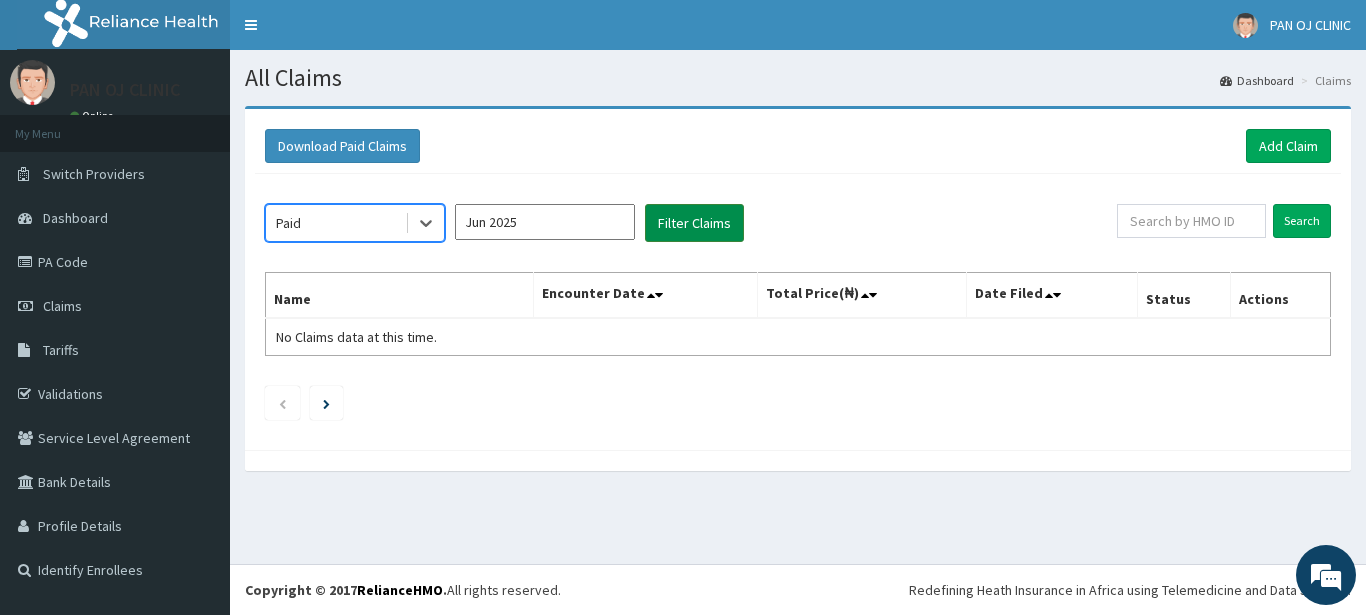 click on "Filter Claims" at bounding box center [694, 223] 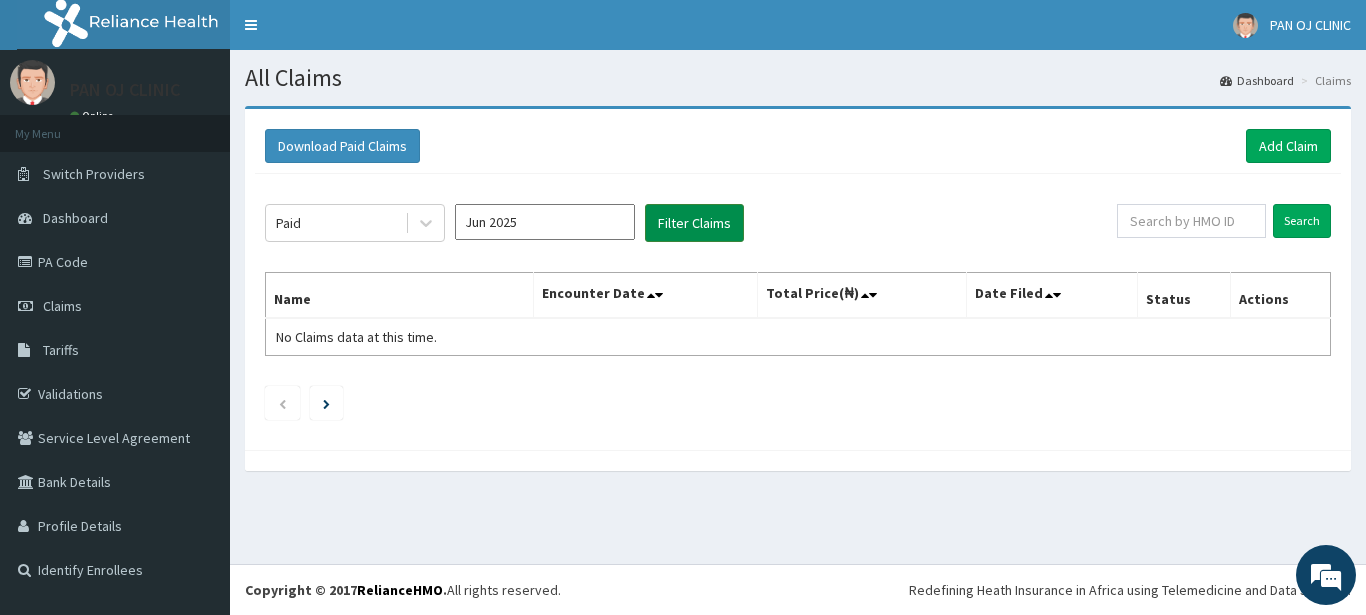 scroll, scrollTop: 0, scrollLeft: 0, axis: both 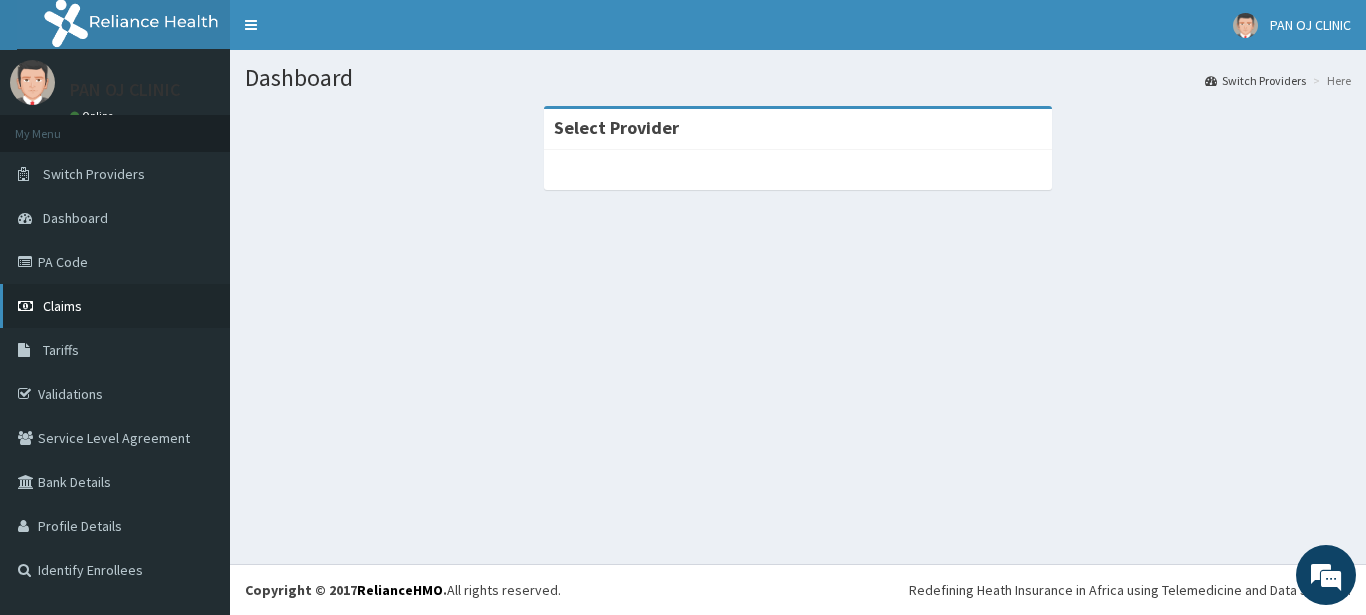 click on "Claims" at bounding box center [62, 306] 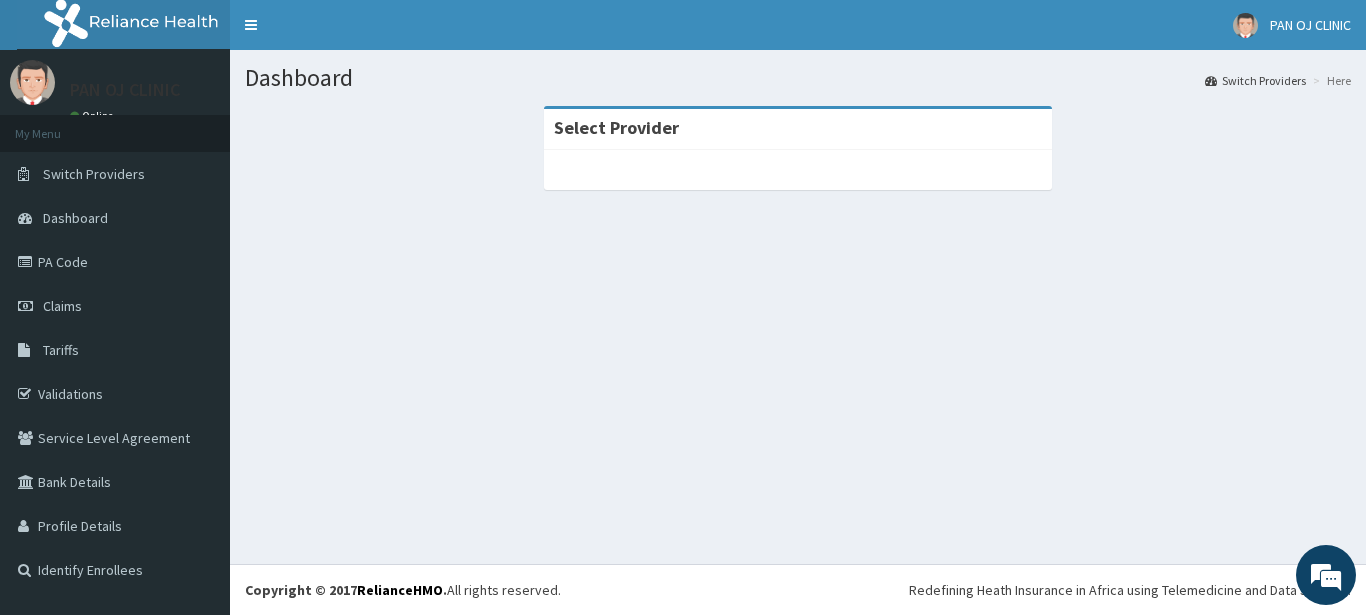 scroll, scrollTop: 0, scrollLeft: 0, axis: both 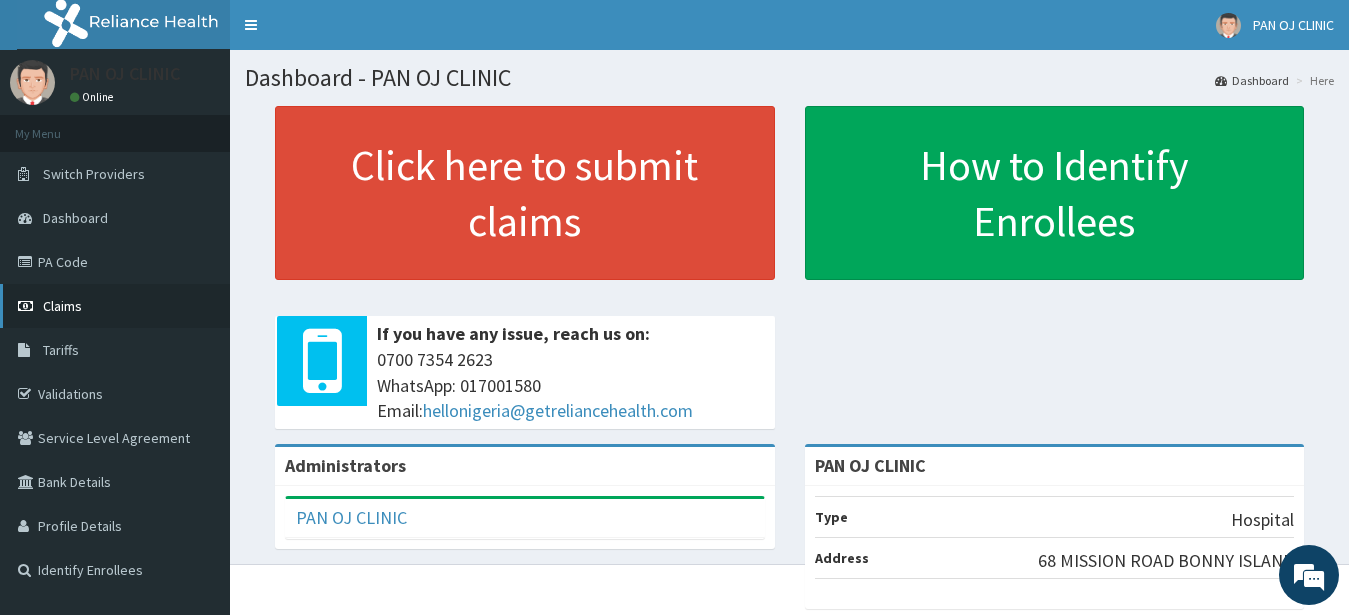 click on "Claims" at bounding box center (62, 306) 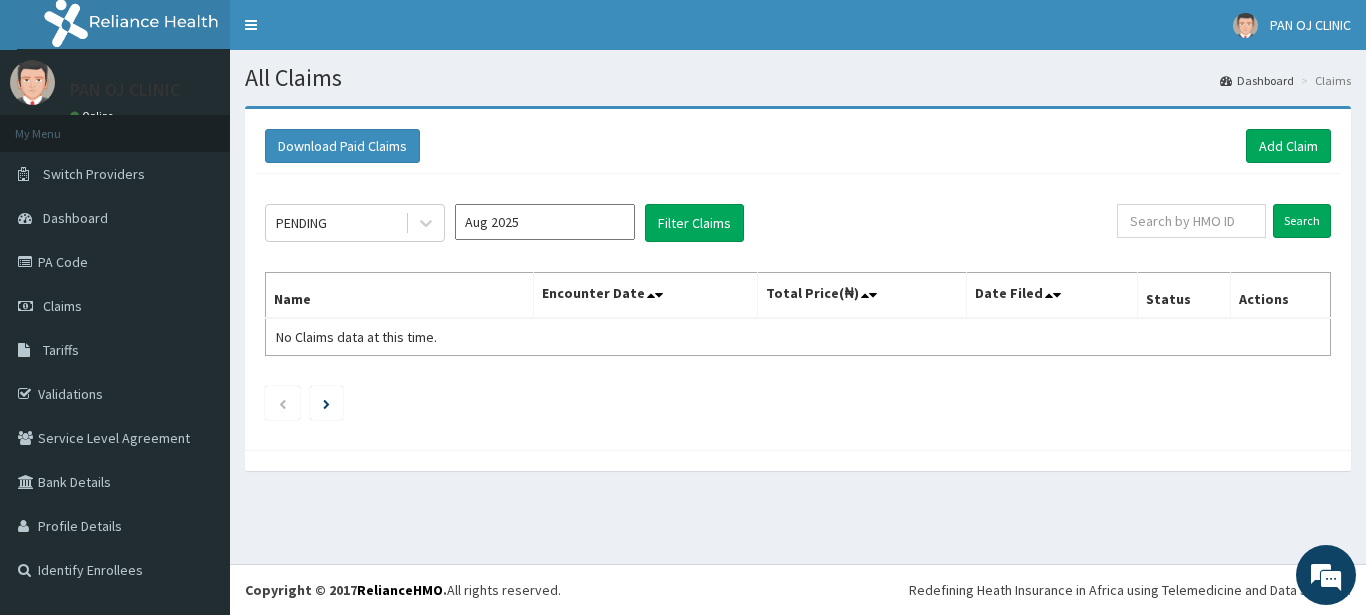 scroll, scrollTop: 0, scrollLeft: 0, axis: both 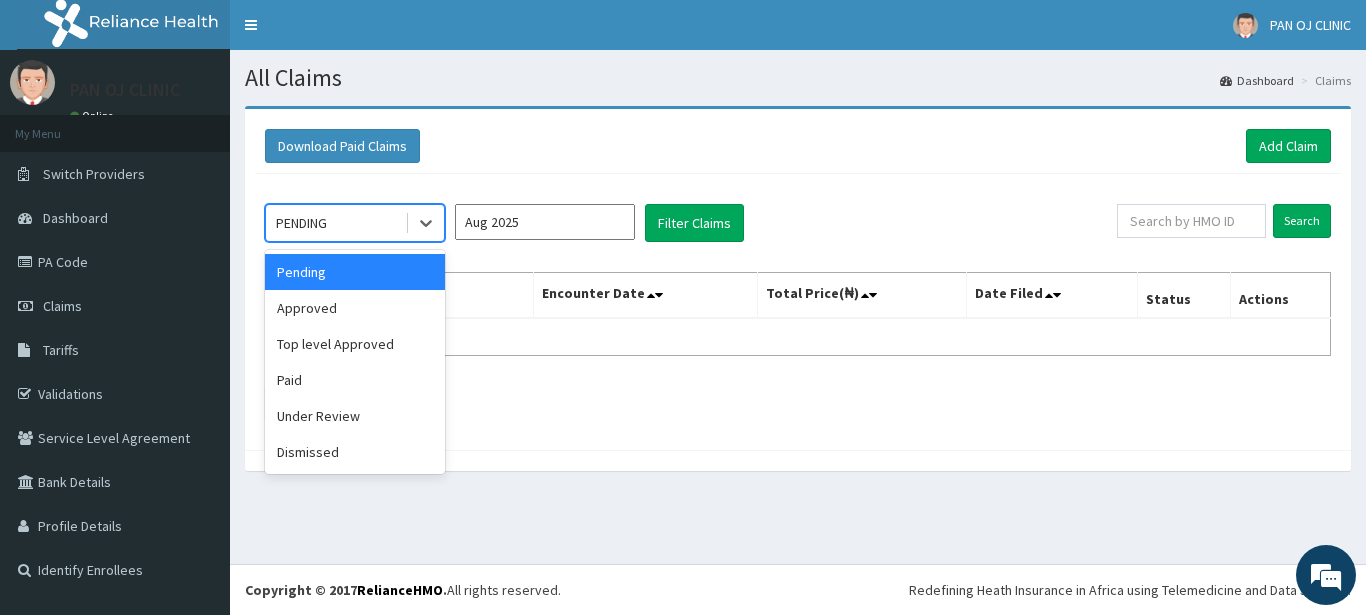 click on "PENDING" at bounding box center (335, 223) 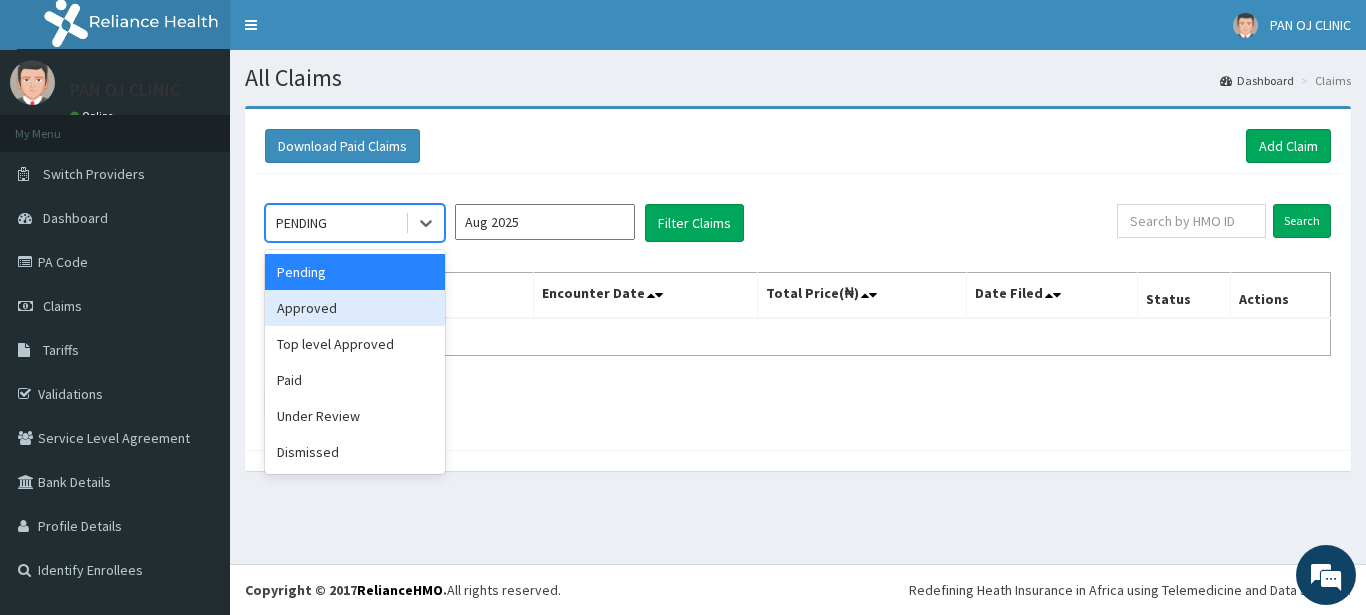 click on "Approved" at bounding box center (355, 308) 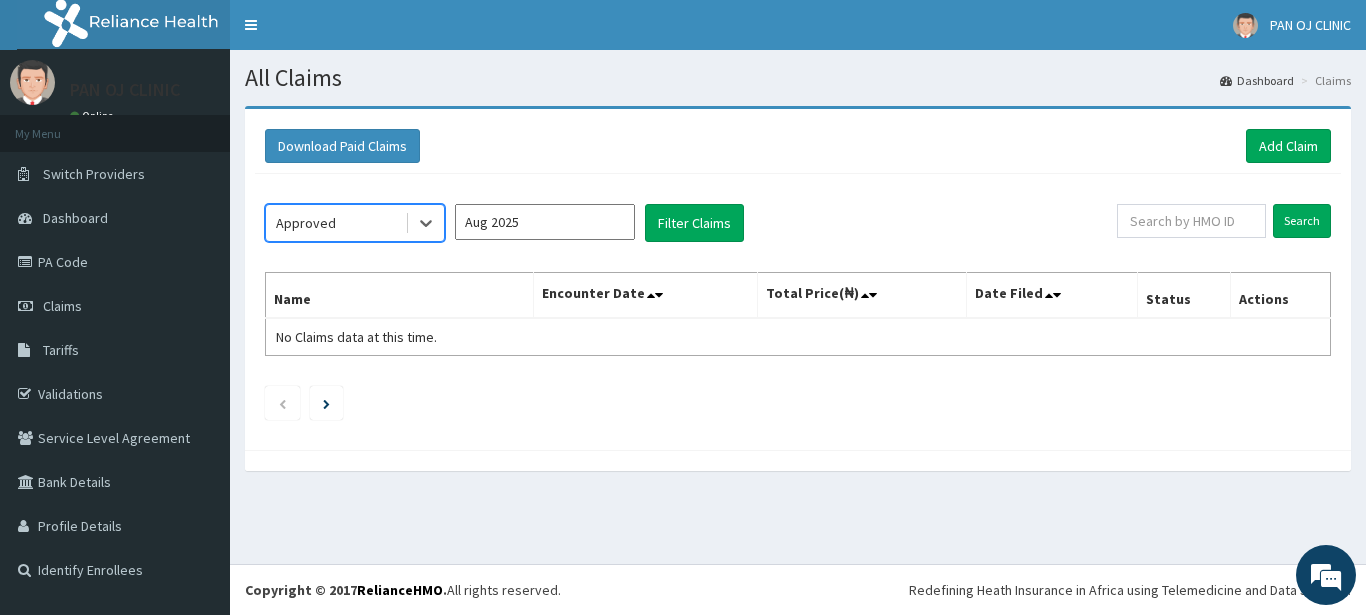 click on "Aug 2025" at bounding box center (545, 222) 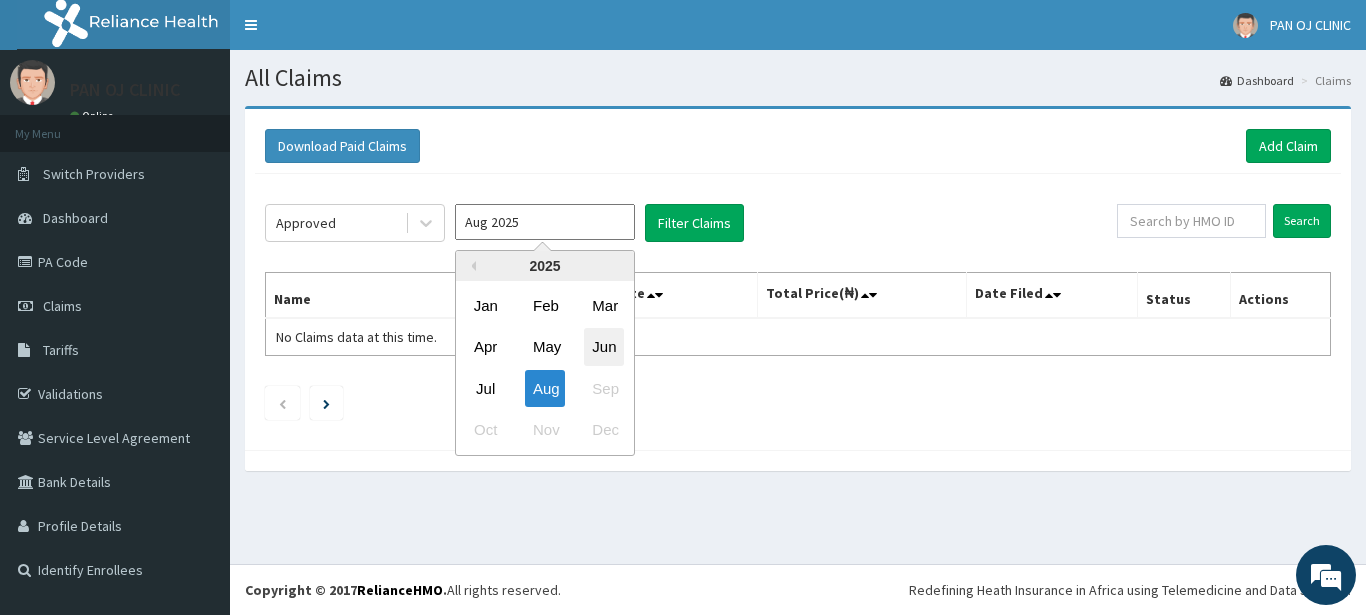 click on "Jun" at bounding box center (604, 347) 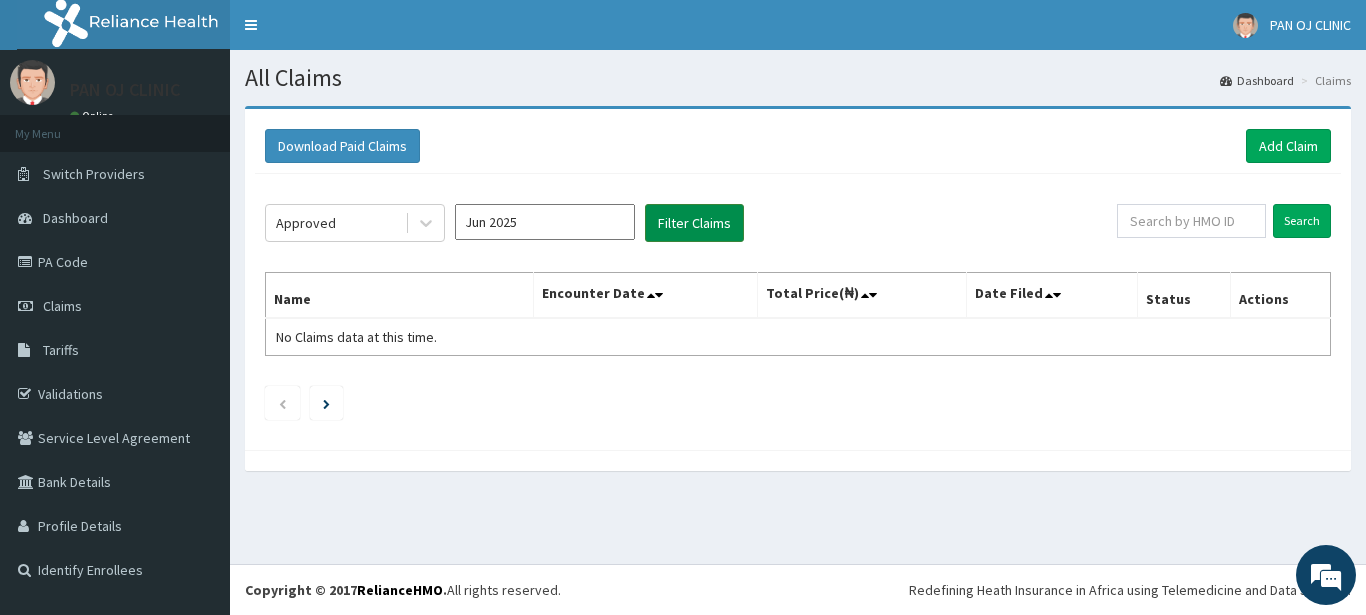 click on "Filter Claims" at bounding box center [694, 223] 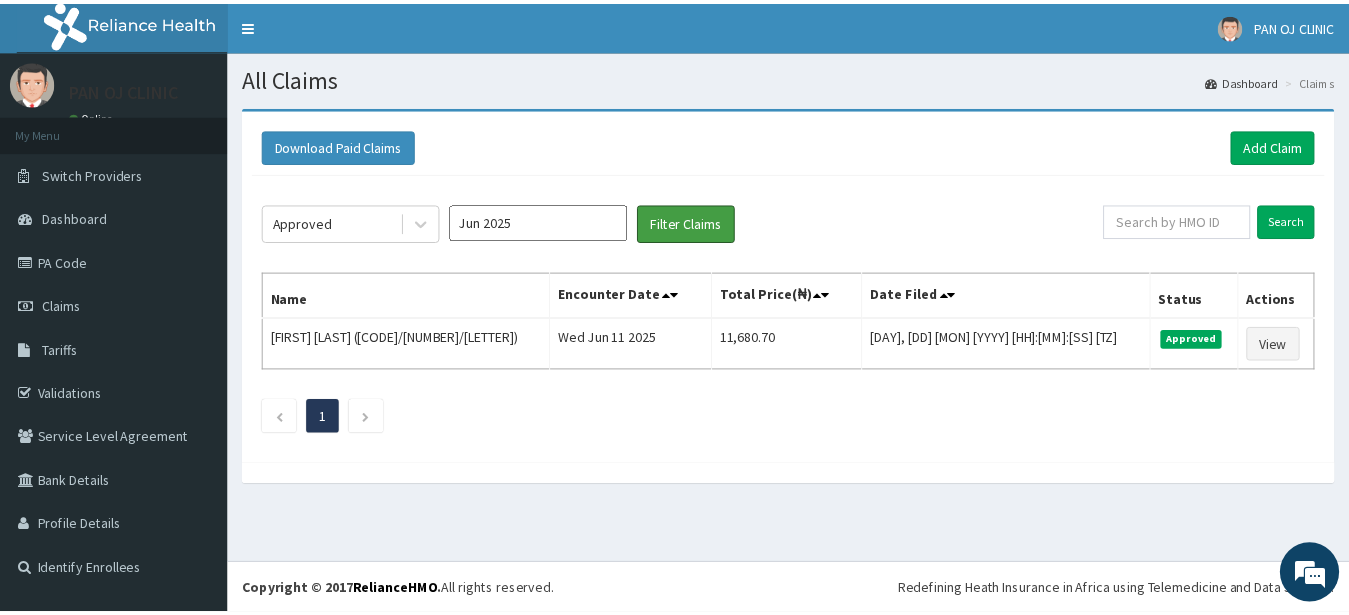 scroll, scrollTop: 0, scrollLeft: 0, axis: both 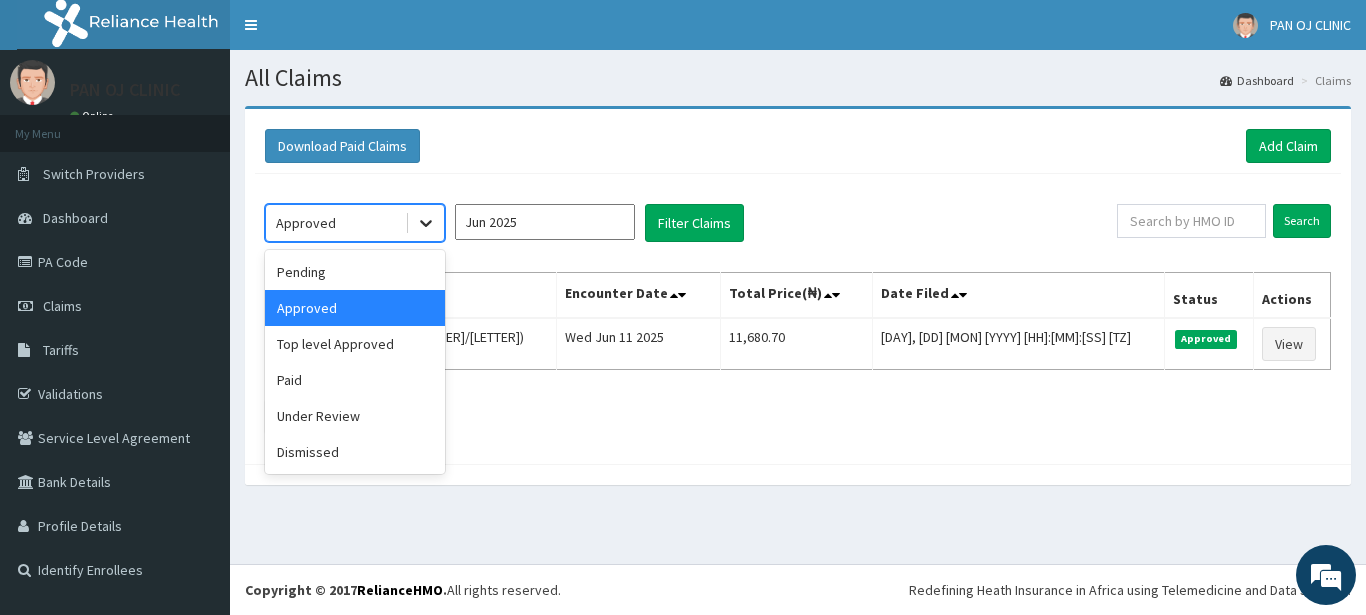 click at bounding box center [426, 223] 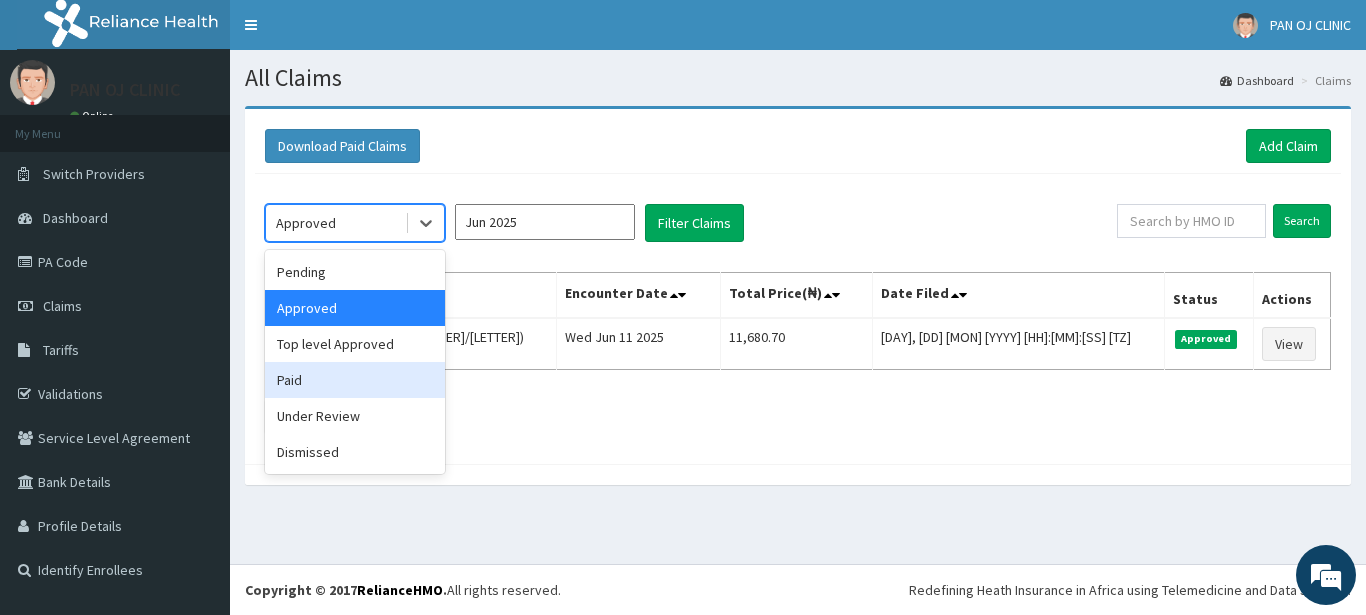 click on "Paid" at bounding box center (355, 380) 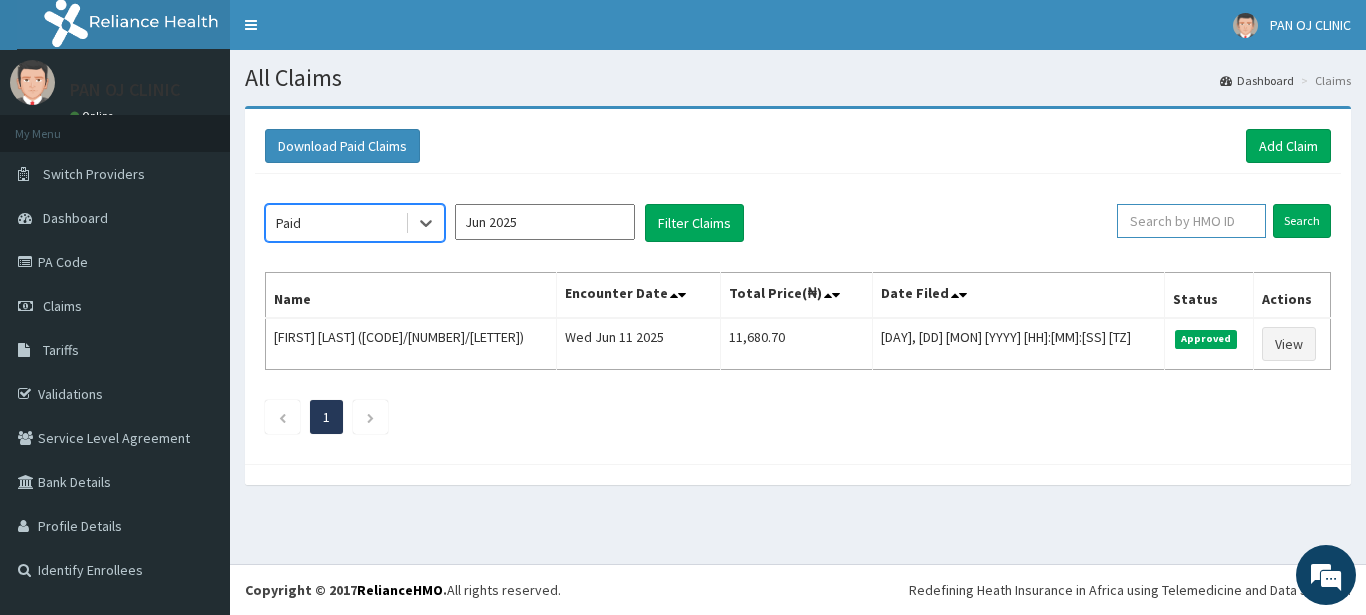 click at bounding box center [1191, 221] 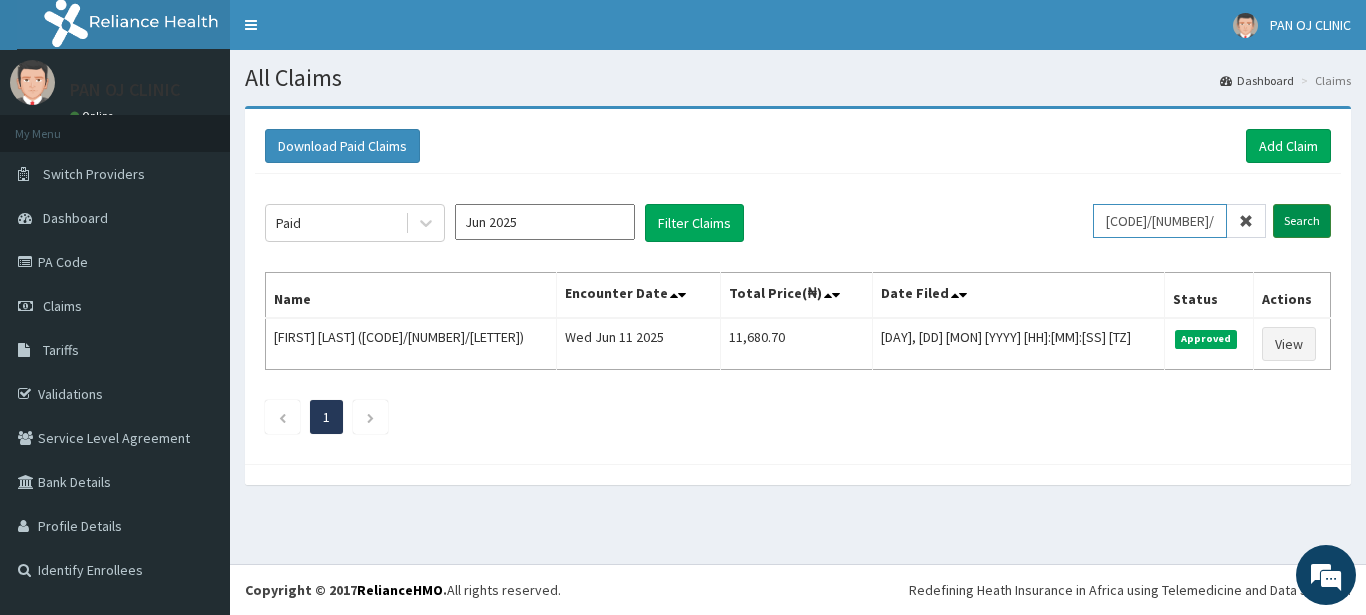 type on "ACB/10141/A" 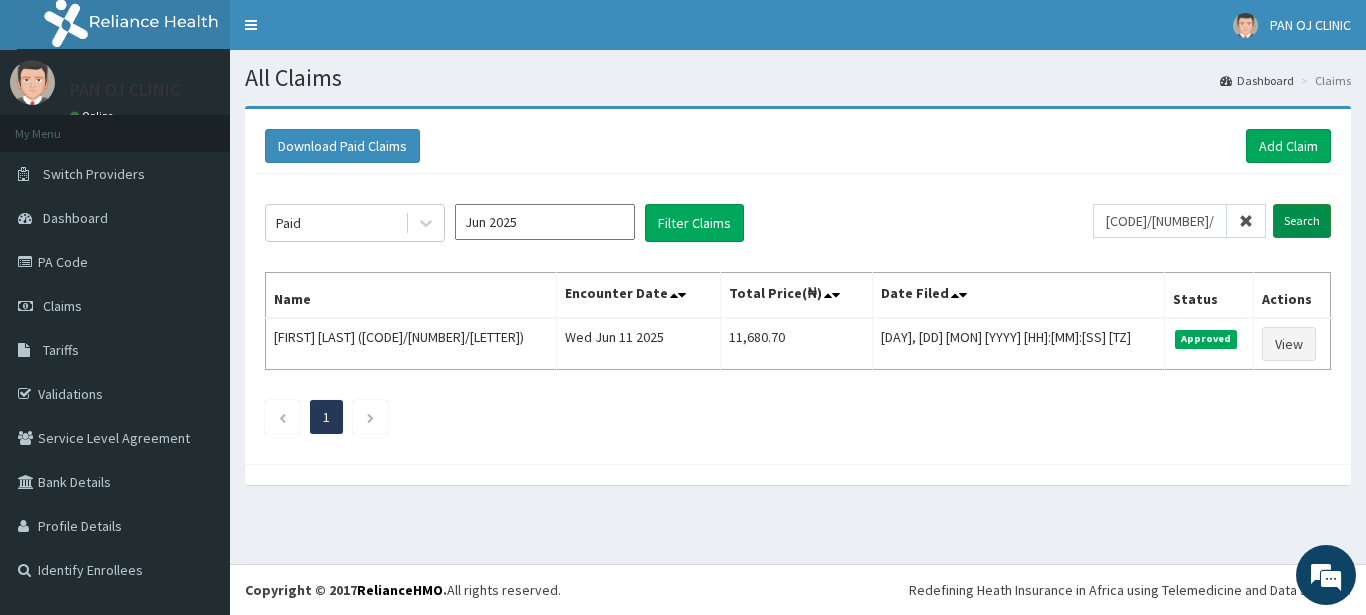 click on "Search" at bounding box center [1302, 221] 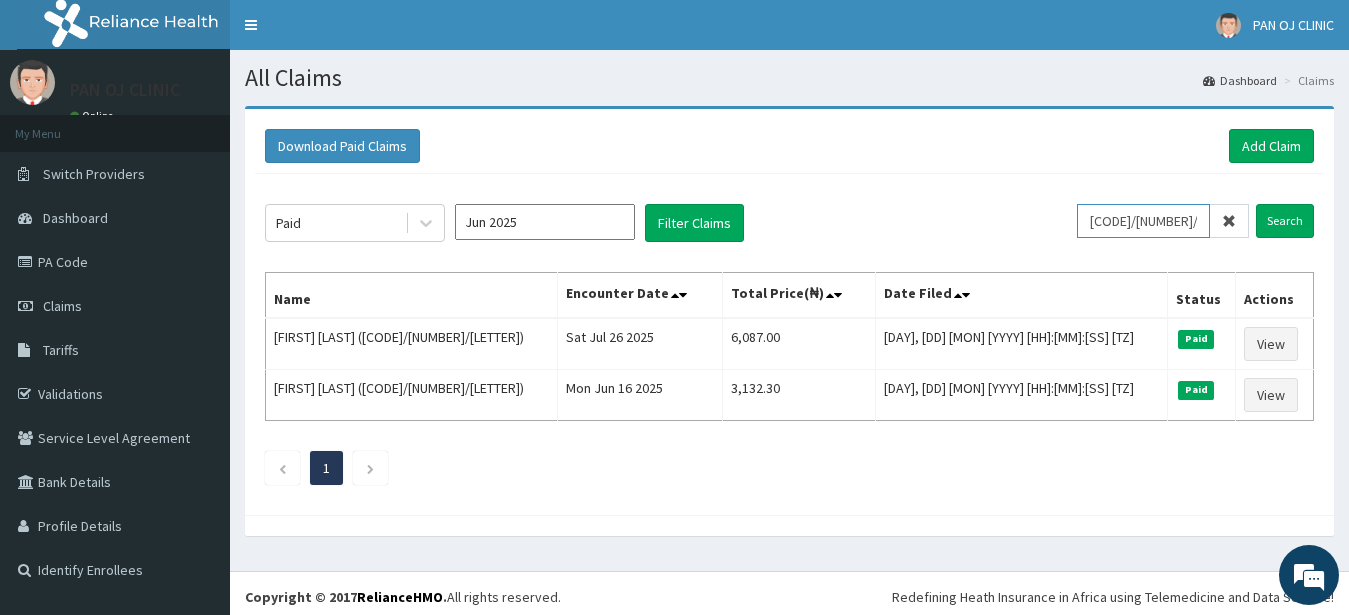 drag, startPoint x: 1185, startPoint y: 218, endPoint x: 1056, endPoint y: 211, distance: 129.18979 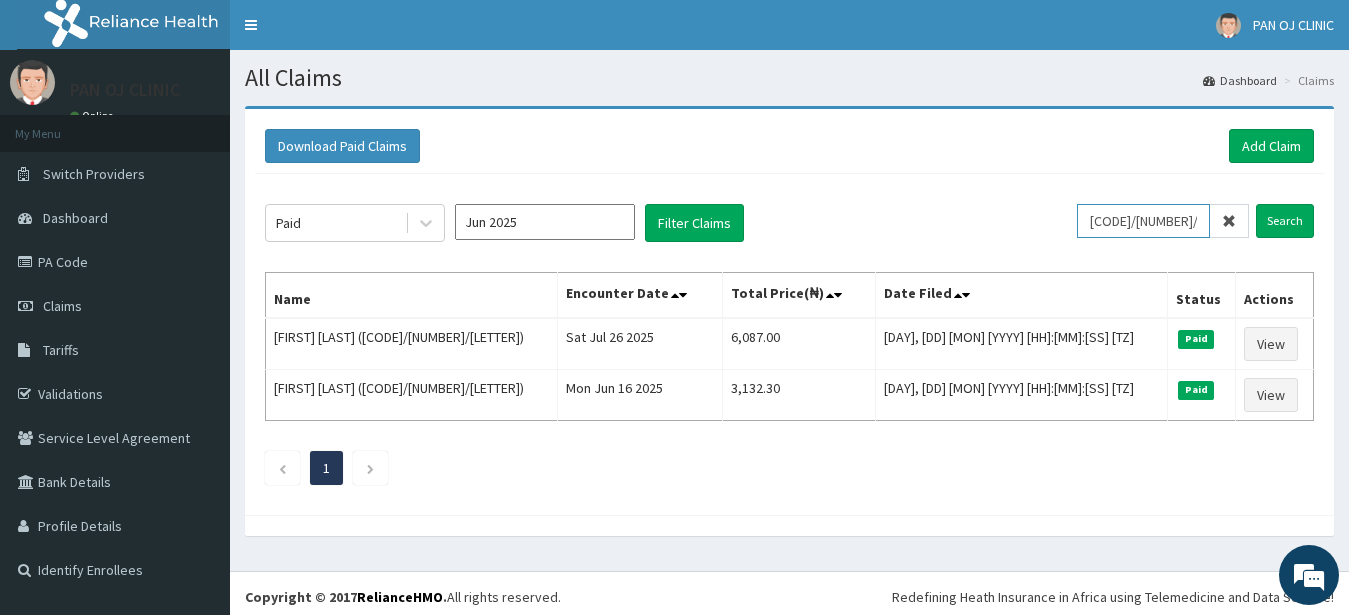 type on "ACB/10170/D" 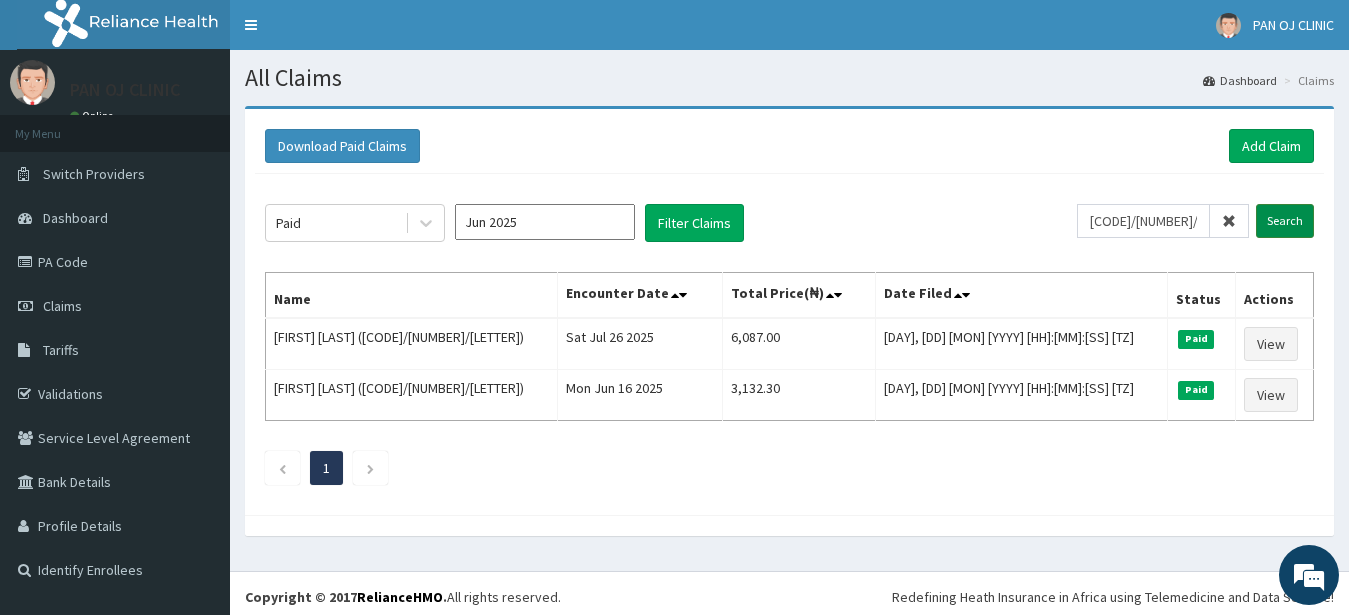 click on "Search" at bounding box center [1285, 221] 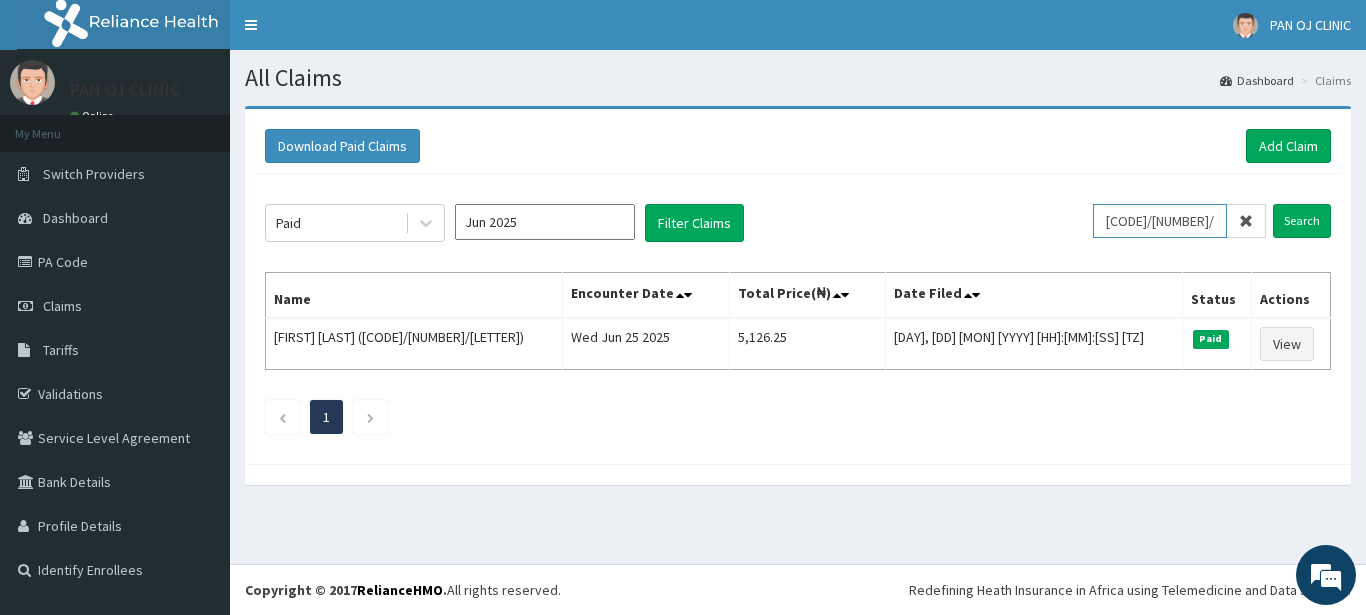 drag, startPoint x: 1210, startPoint y: 214, endPoint x: 1057, endPoint y: 233, distance: 154.17523 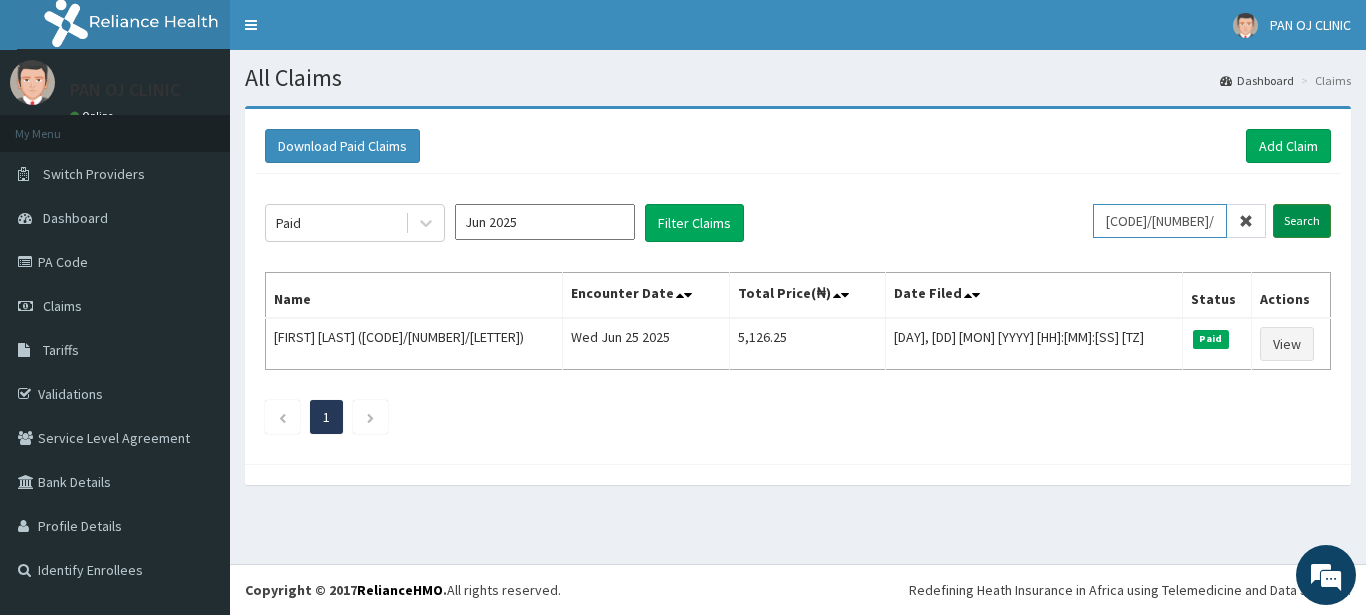 type on "ACB/10052/A" 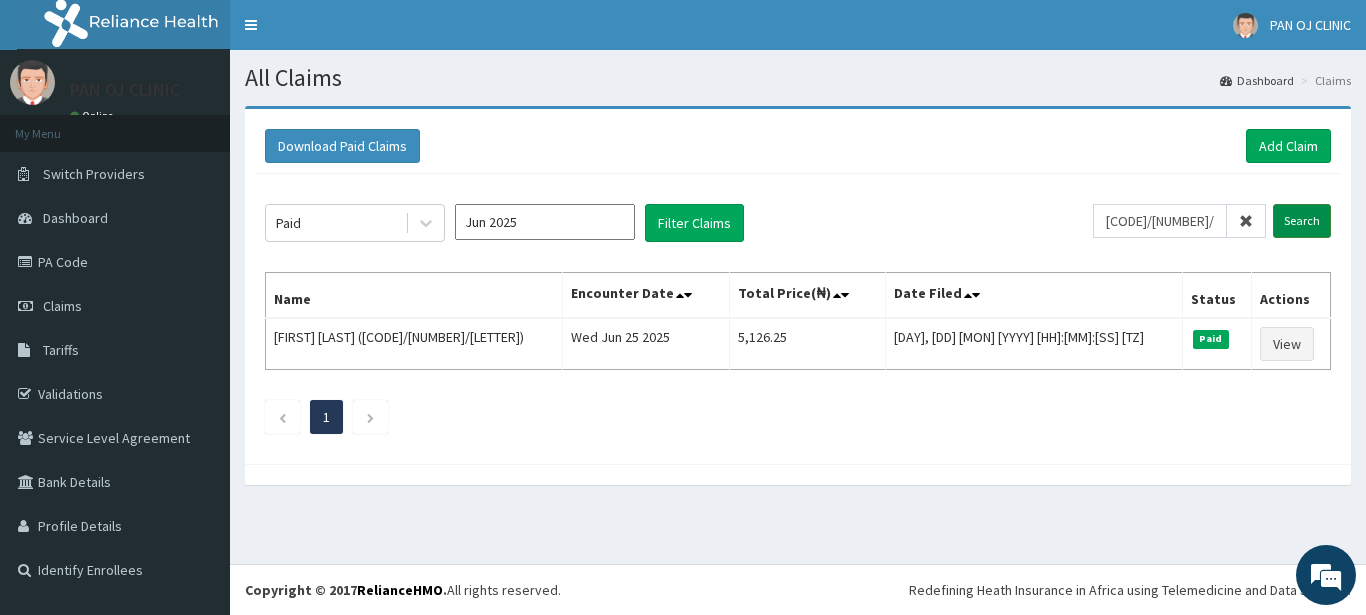 click on "Search" at bounding box center (1302, 221) 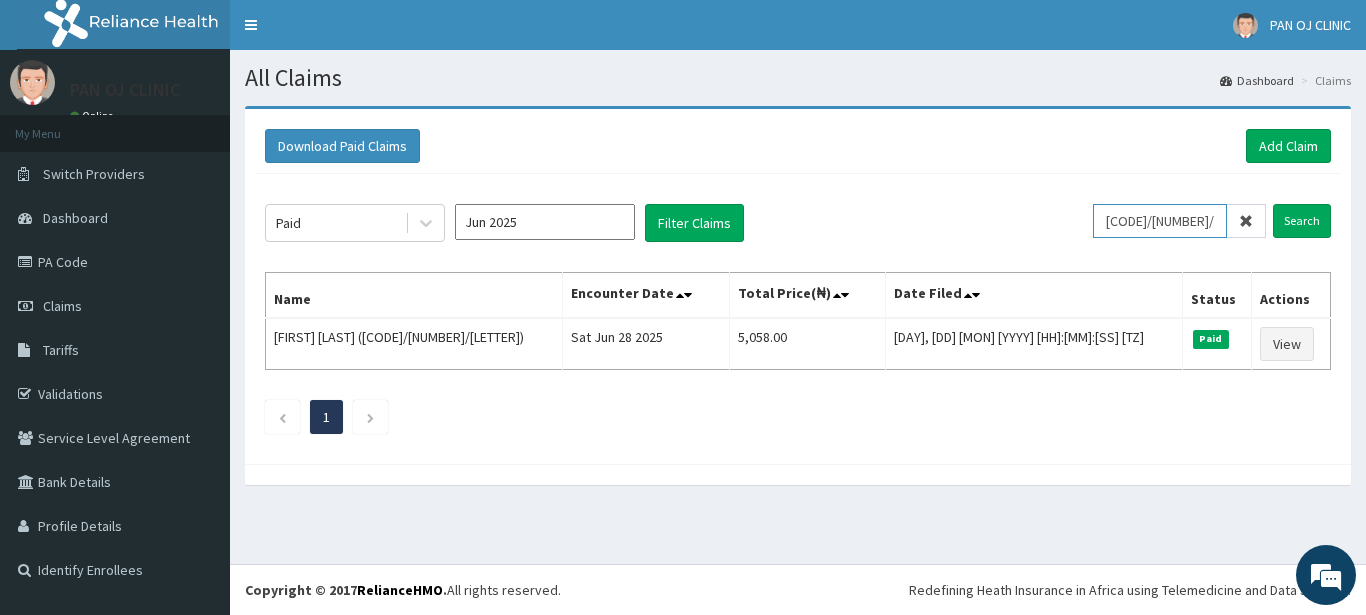 drag, startPoint x: 1219, startPoint y: 230, endPoint x: 1121, endPoint y: 220, distance: 98.50888 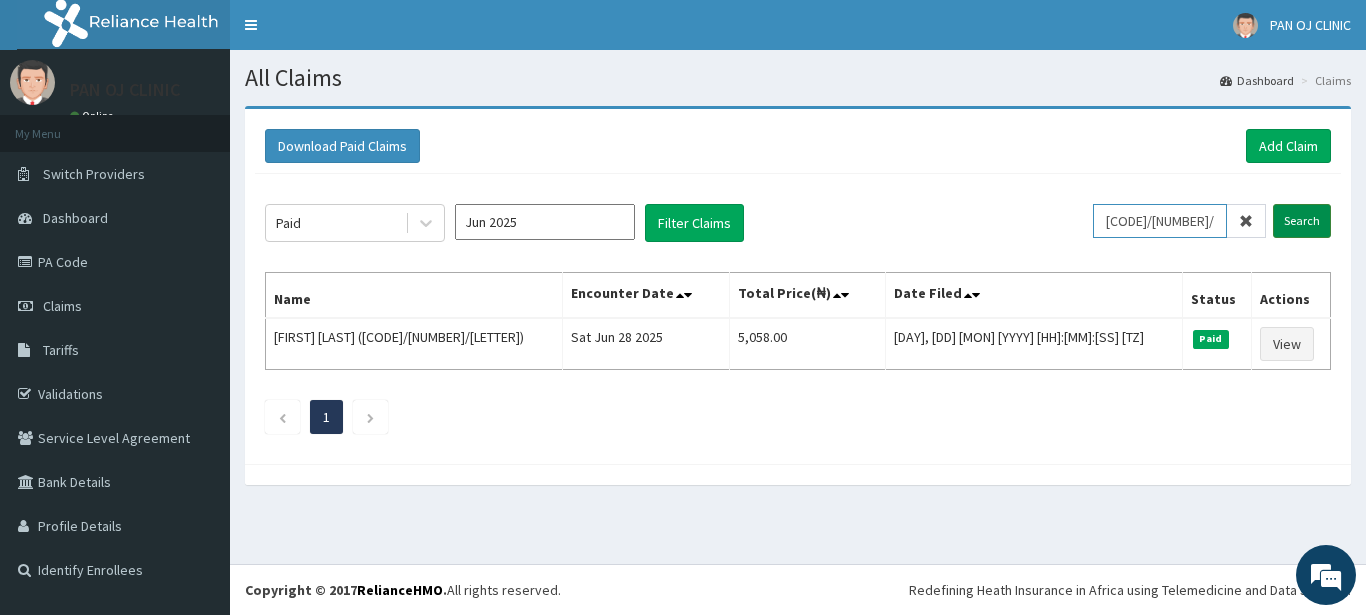 type on "ACT/10132/E" 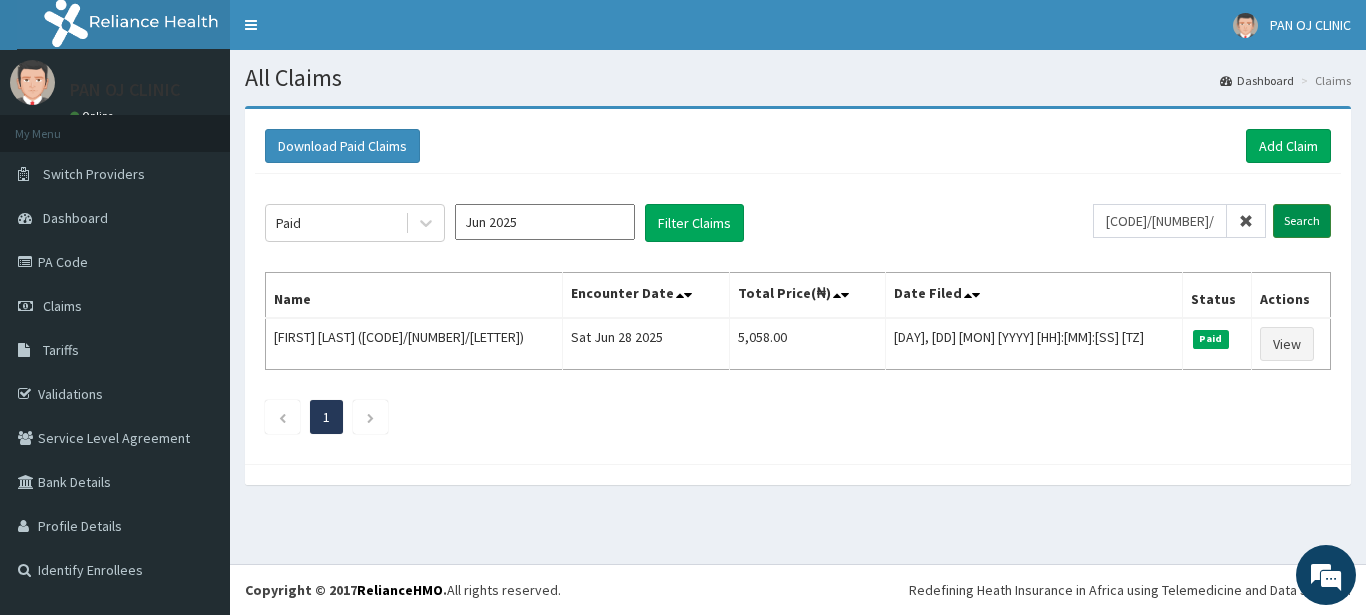 click on "Search" at bounding box center (1302, 221) 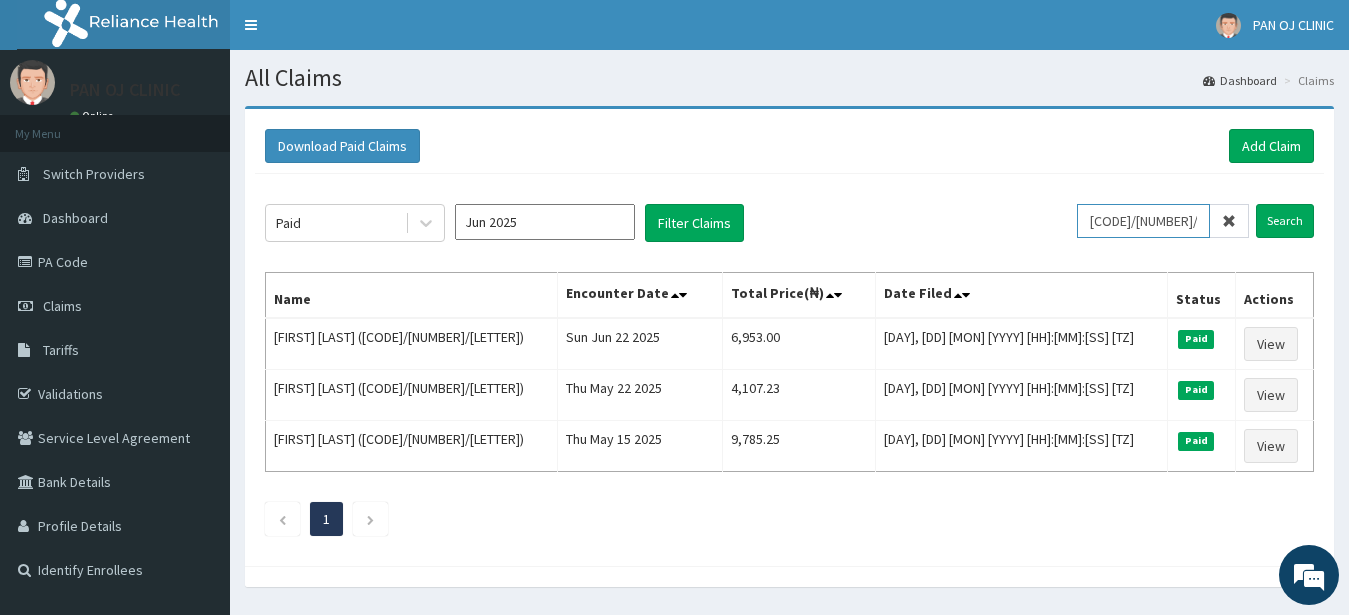drag, startPoint x: 1177, startPoint y: 220, endPoint x: 1083, endPoint y: 228, distance: 94.33981 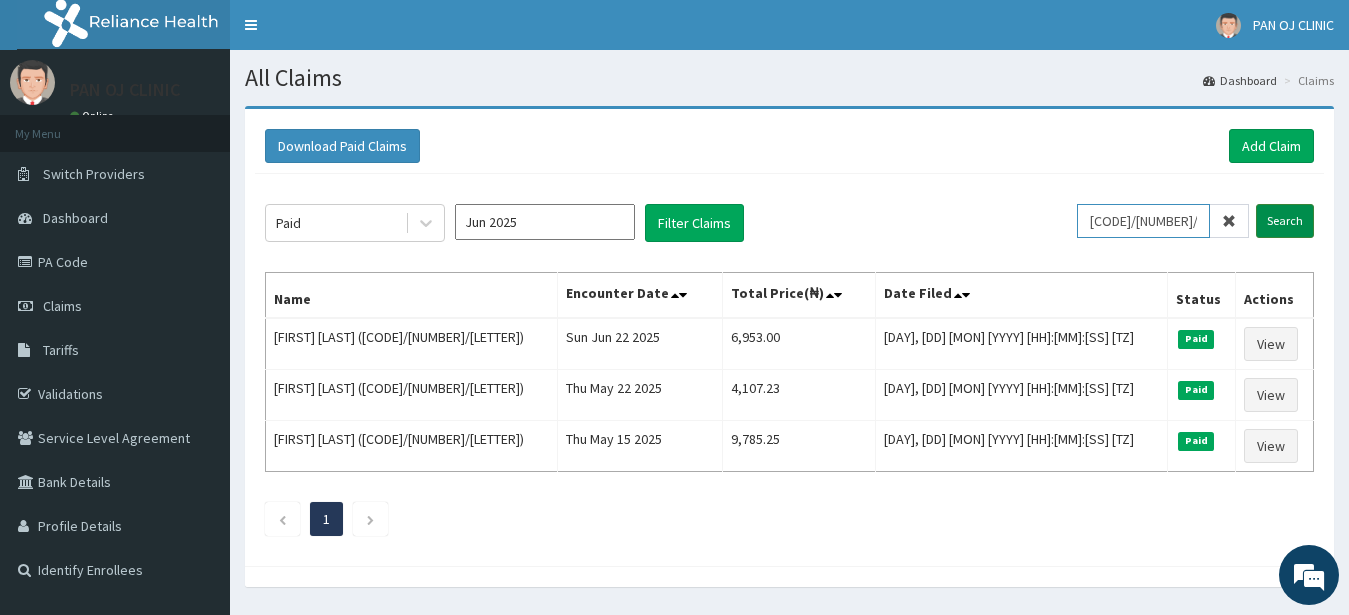 type on "FBN/10038/D" 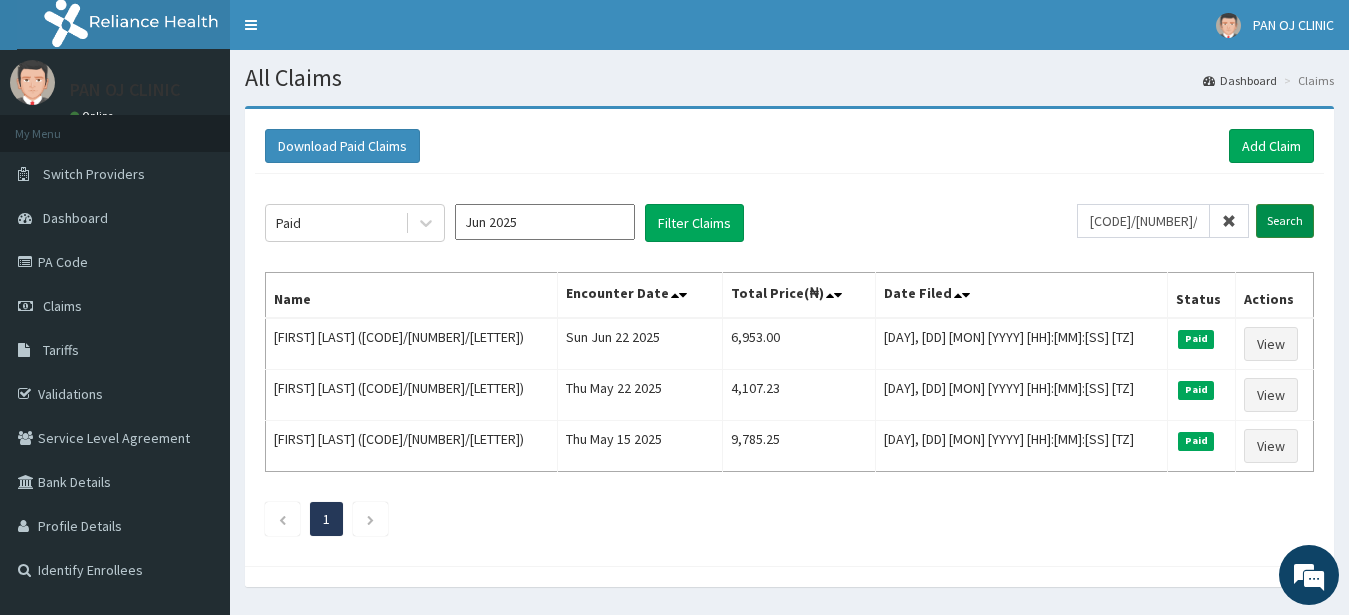 click on "Search" at bounding box center (1285, 221) 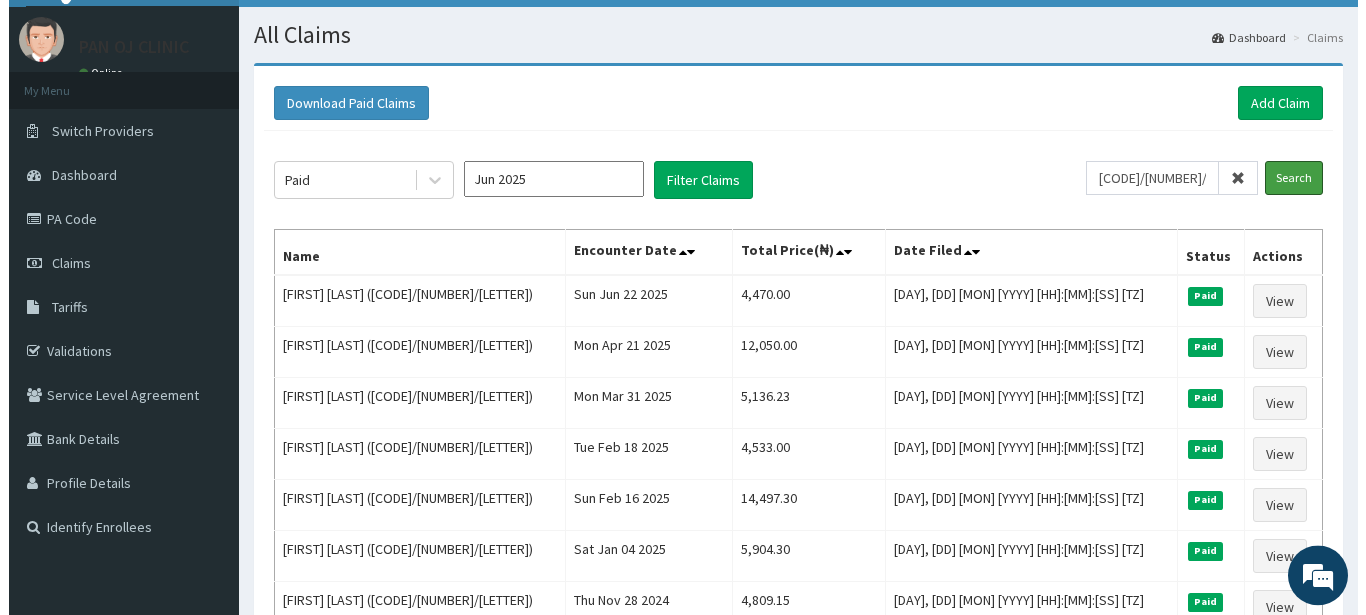 scroll, scrollTop: 0, scrollLeft: 0, axis: both 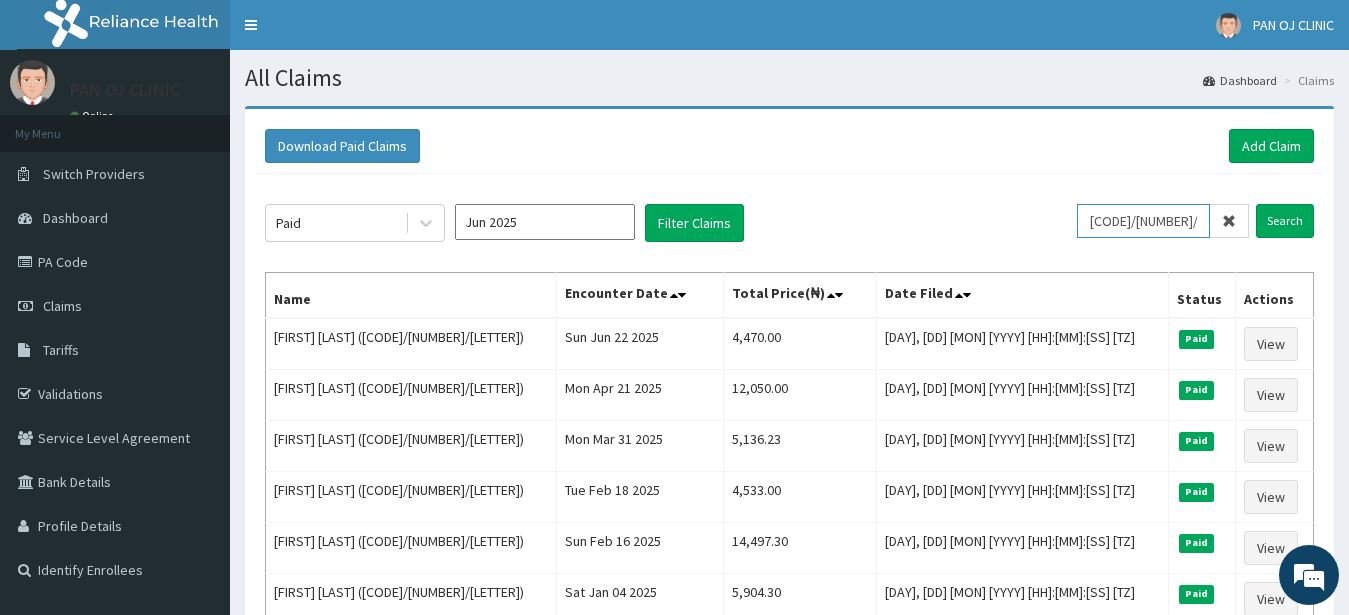 drag, startPoint x: 1186, startPoint y: 227, endPoint x: 1099, endPoint y: 234, distance: 87.28116 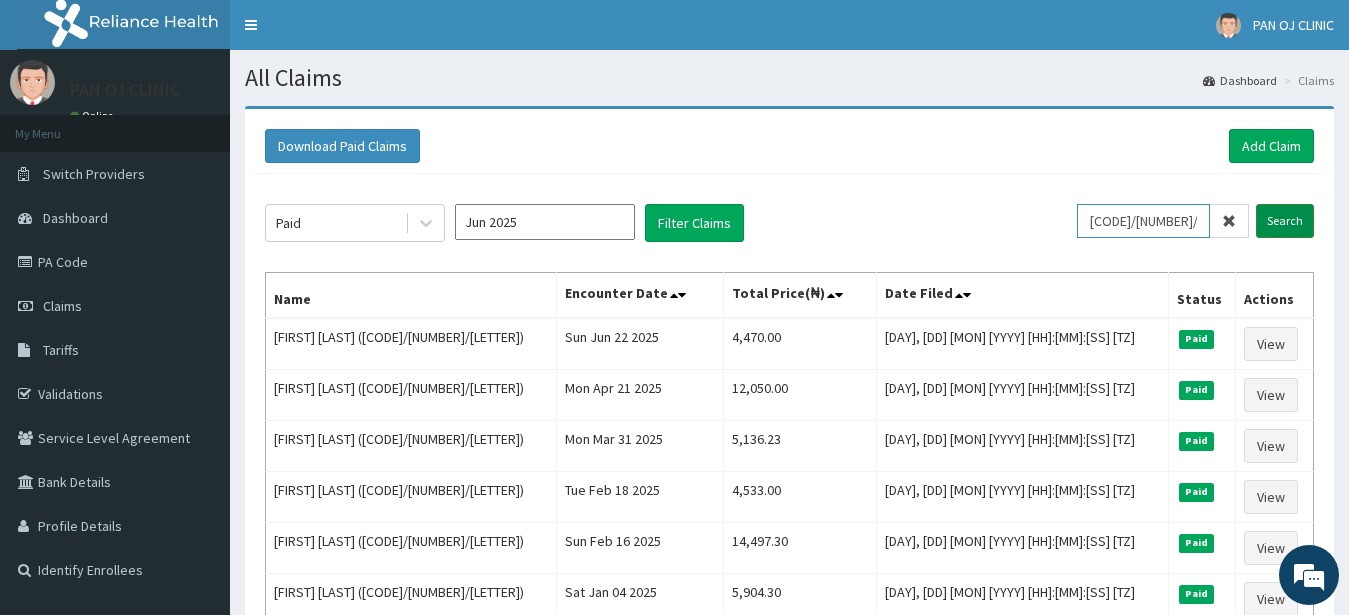 type on "AEN/10101/A" 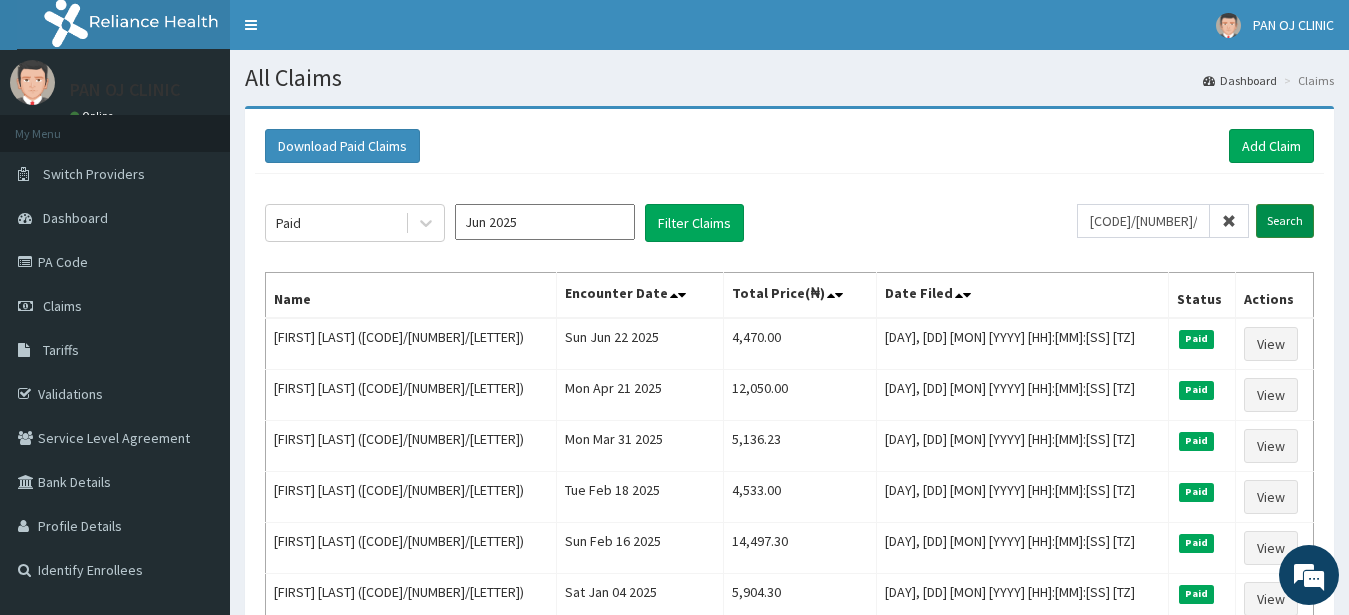 click on "Search" at bounding box center (1285, 221) 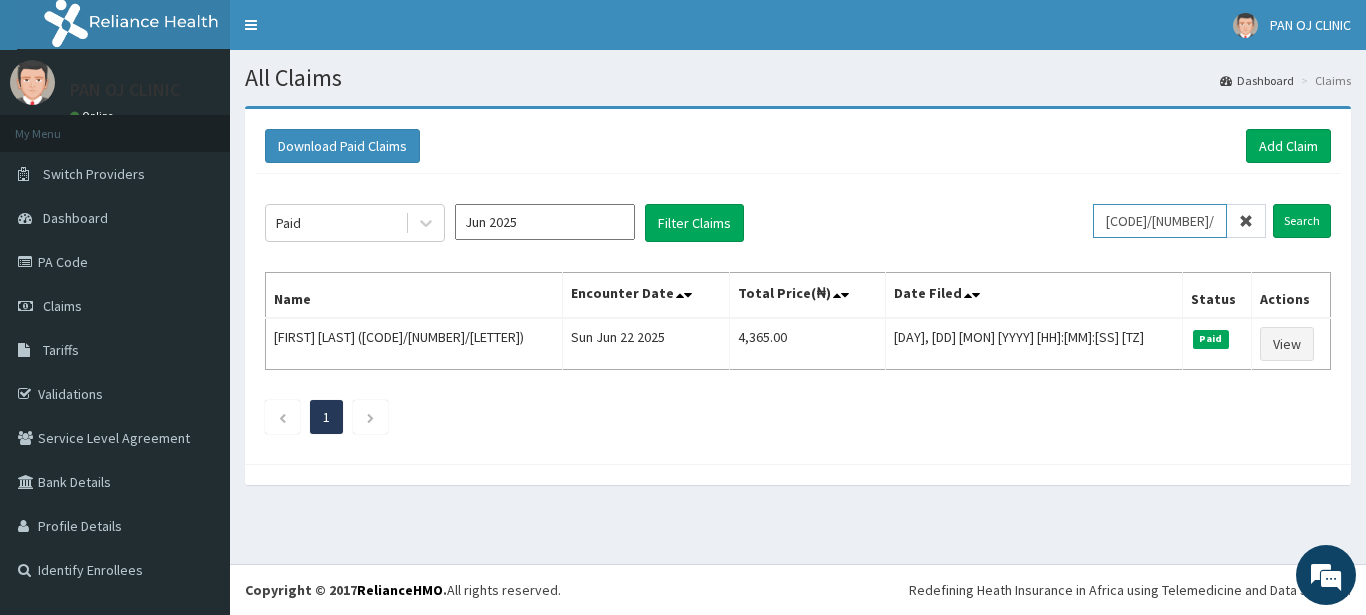 drag, startPoint x: 1214, startPoint y: 221, endPoint x: 1096, endPoint y: 229, distance: 118.270874 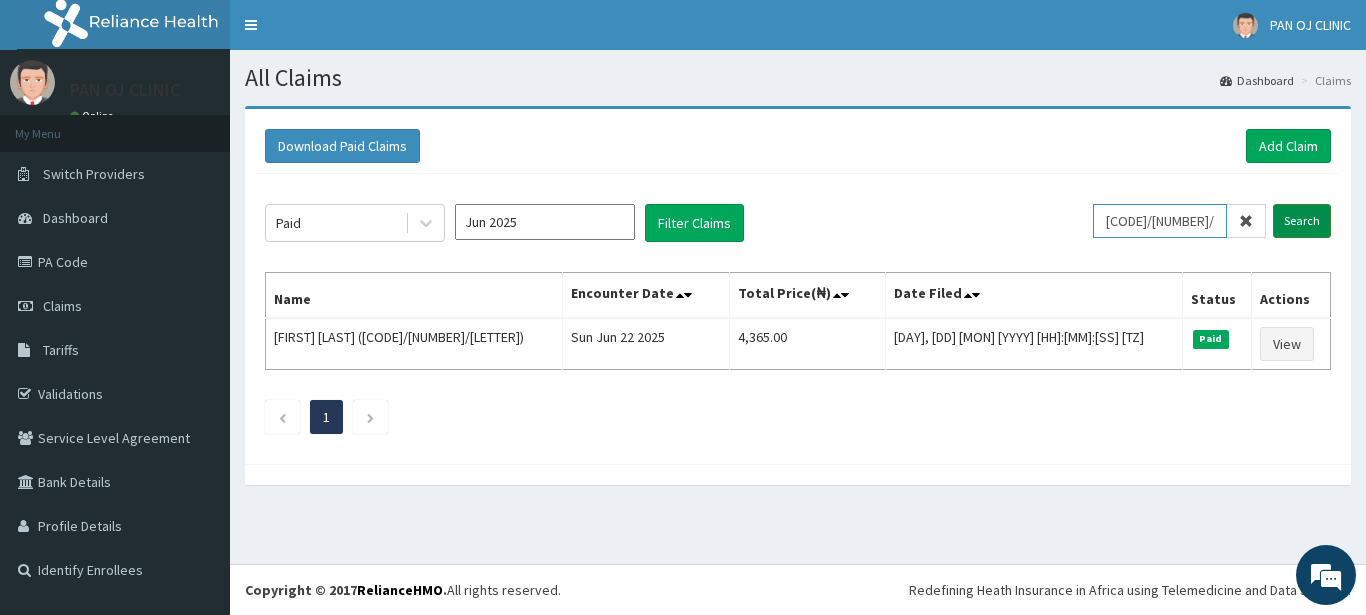 type on "DBN/10016/A" 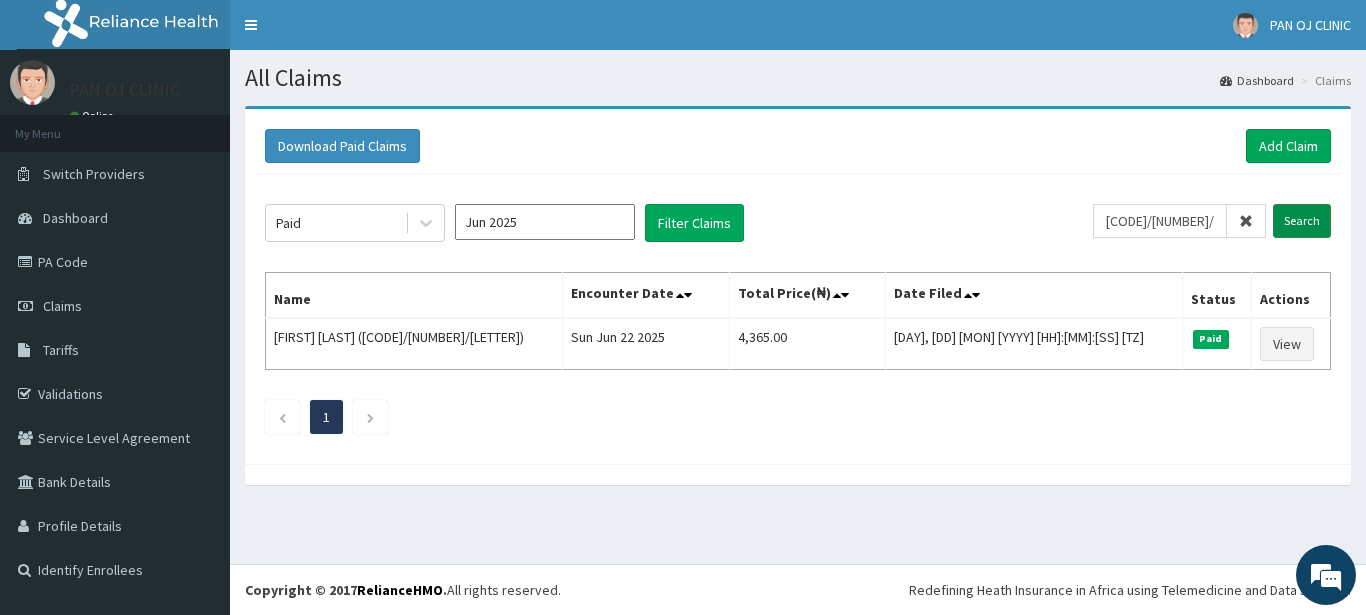 click on "Search" at bounding box center (1302, 221) 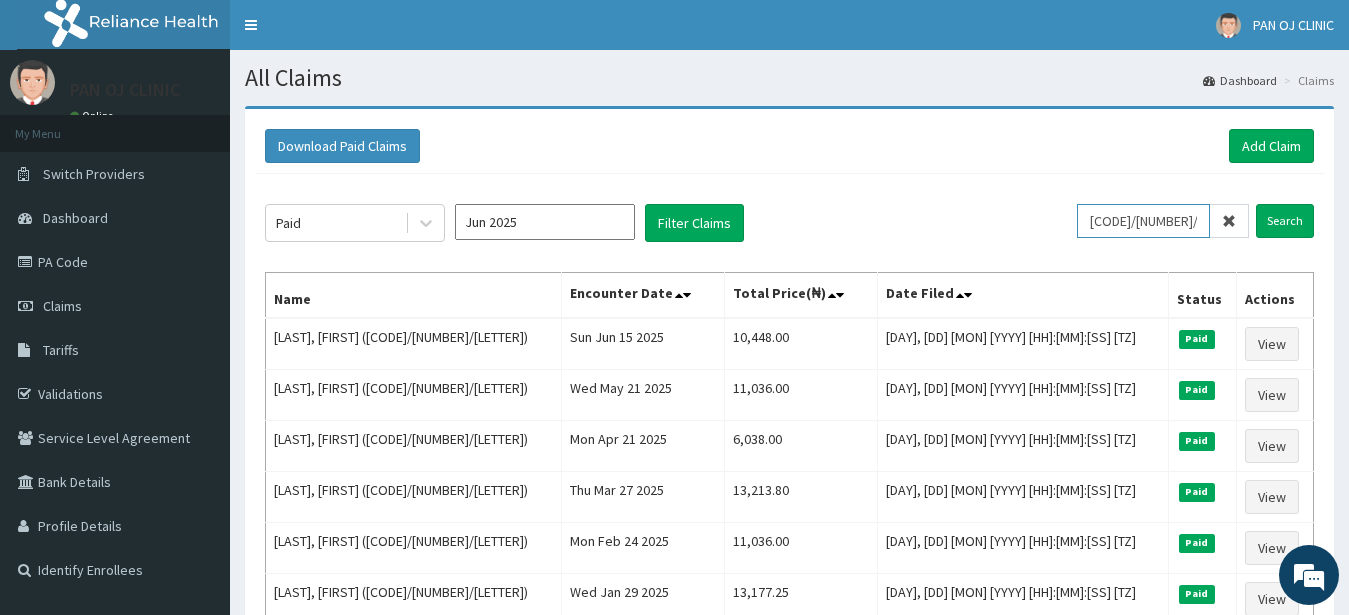 drag, startPoint x: 1189, startPoint y: 219, endPoint x: 1094, endPoint y: 226, distance: 95.257545 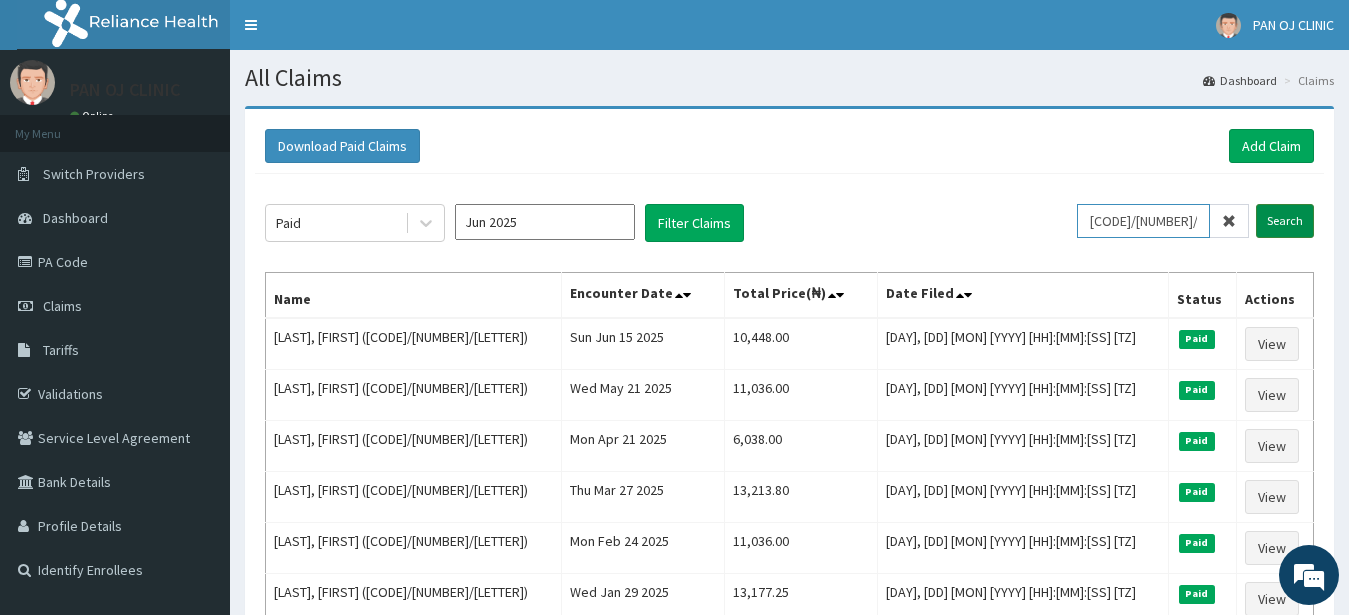 type on "FBN/10038/B" 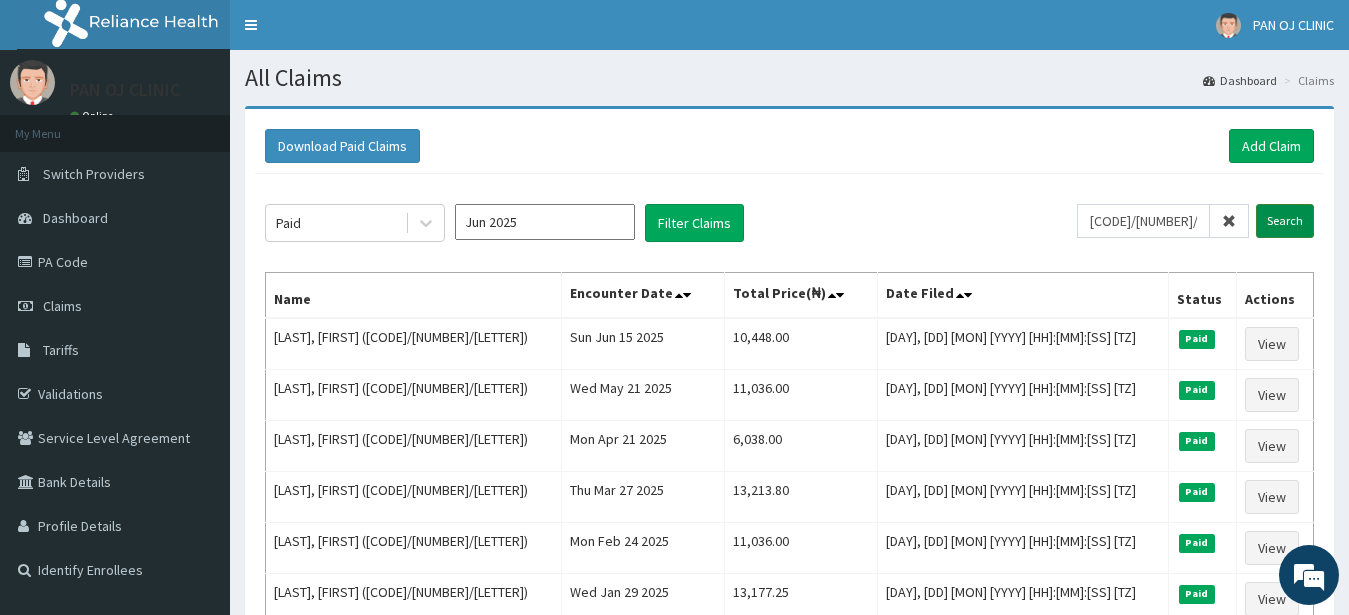 click on "Search" at bounding box center [1285, 221] 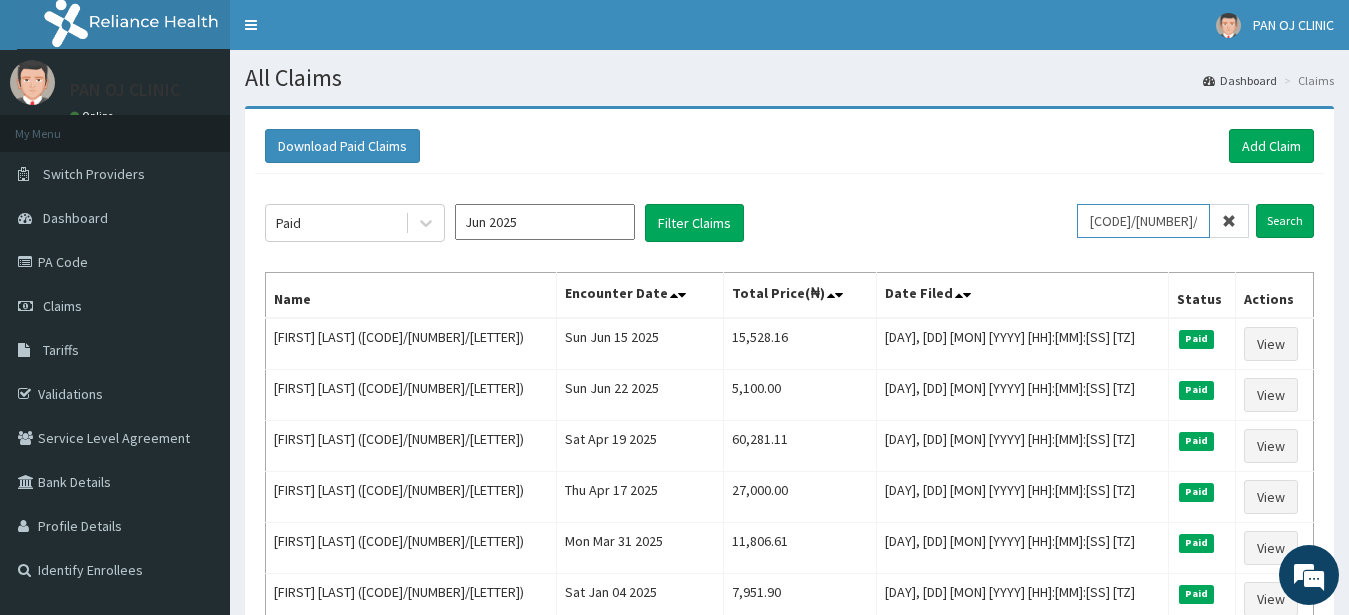 drag, startPoint x: 1193, startPoint y: 215, endPoint x: 1084, endPoint y: 210, distance: 109.11462 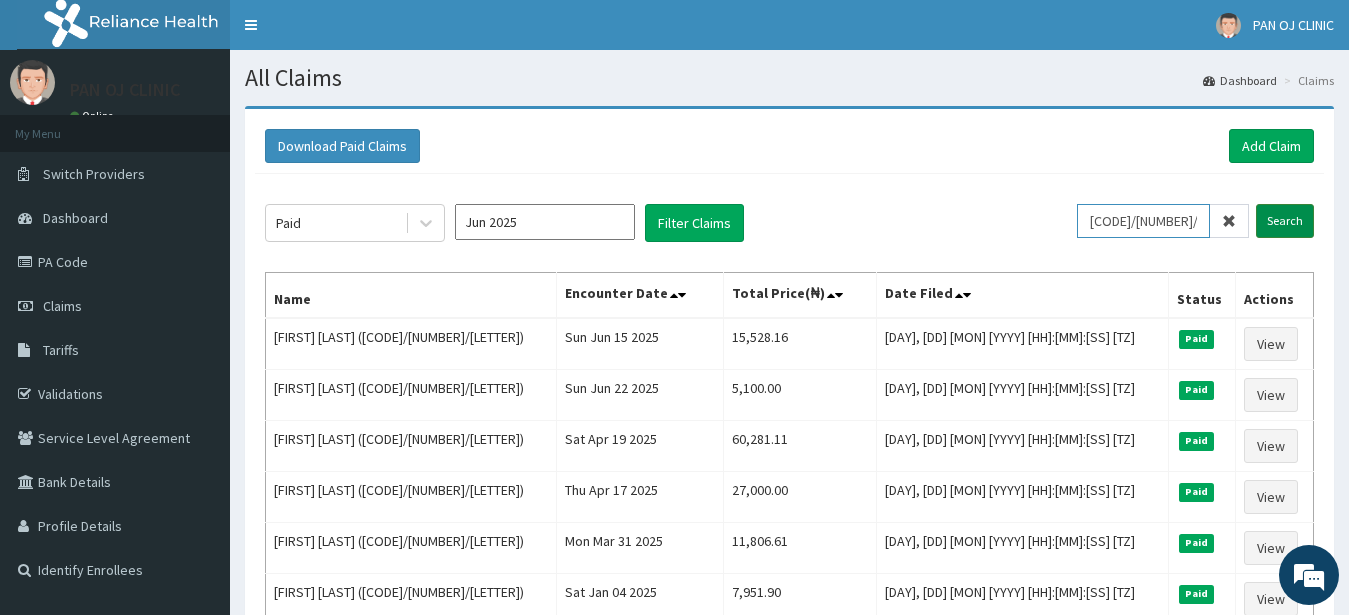 type on "PRL/10077/B" 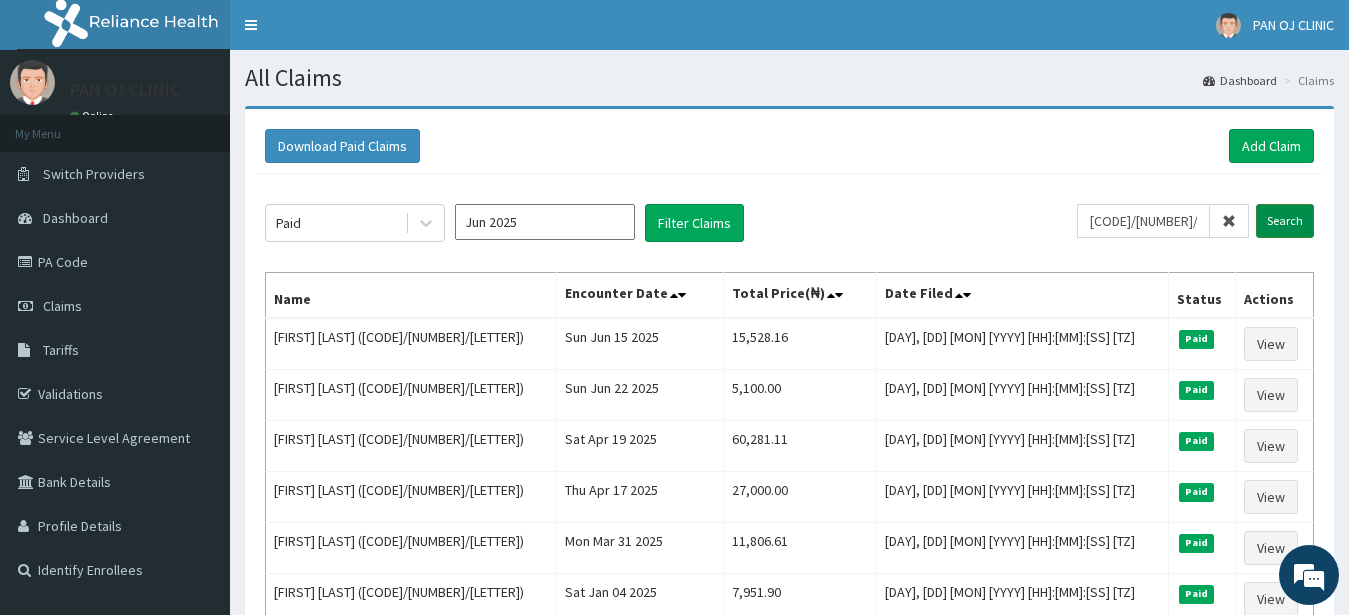 click on "Search" at bounding box center (1285, 221) 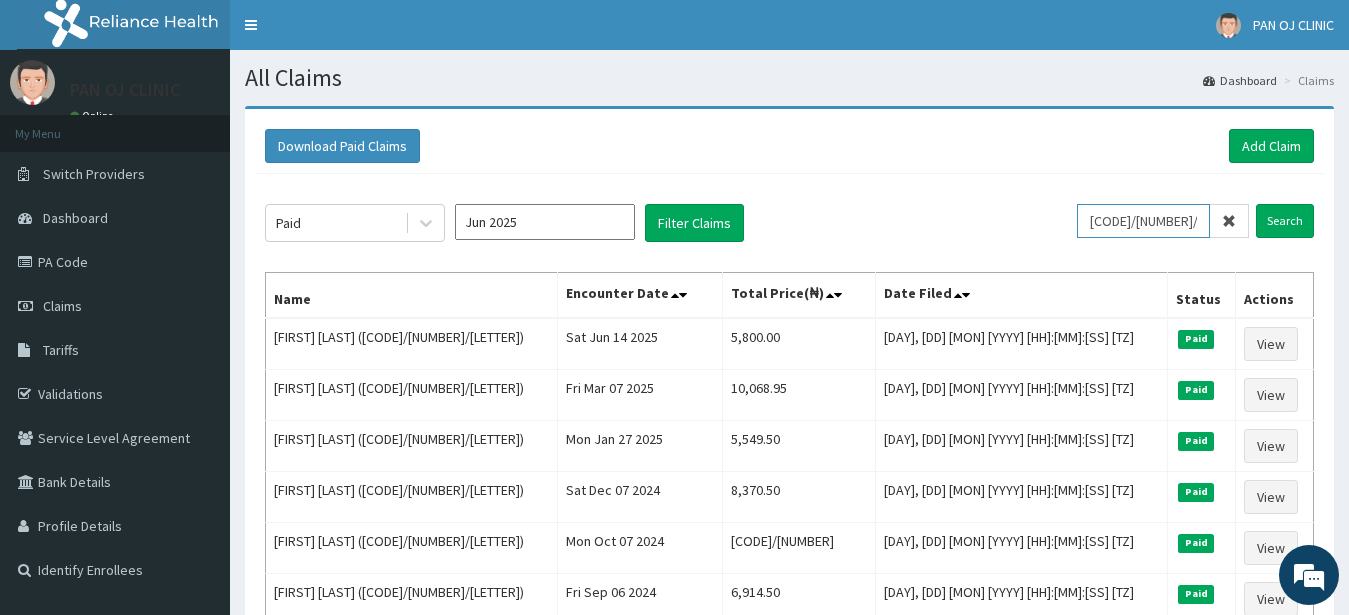 drag, startPoint x: 1180, startPoint y: 217, endPoint x: 1094, endPoint y: 240, distance: 89.02247 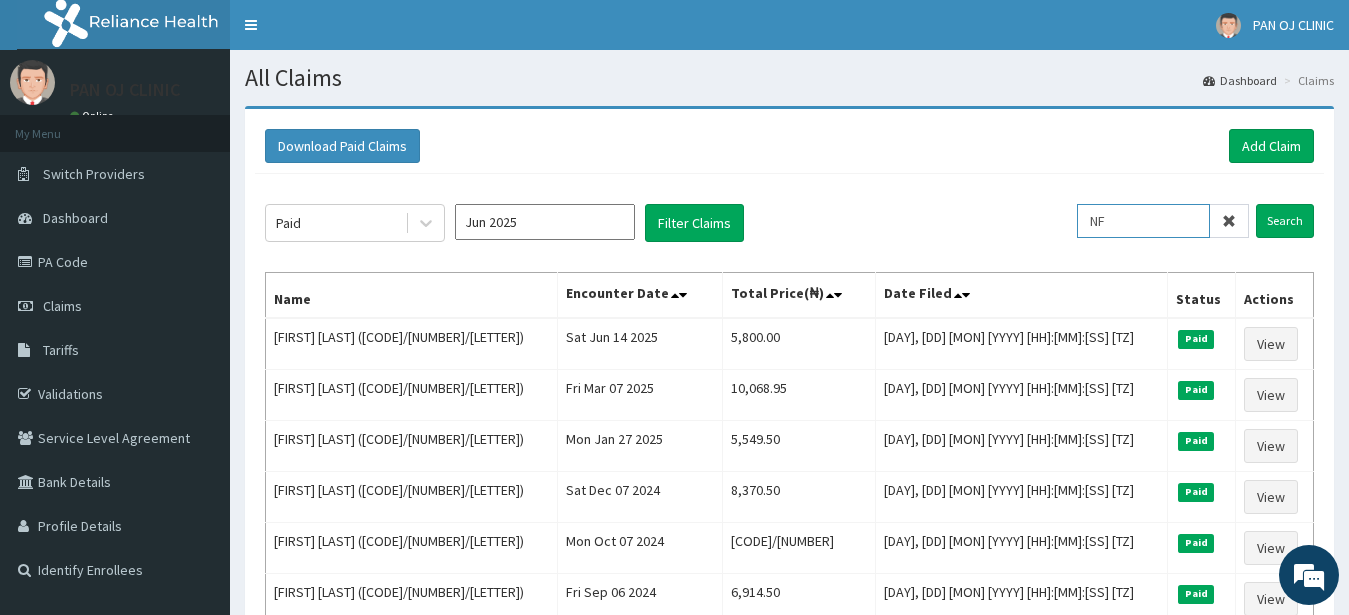 type on "N" 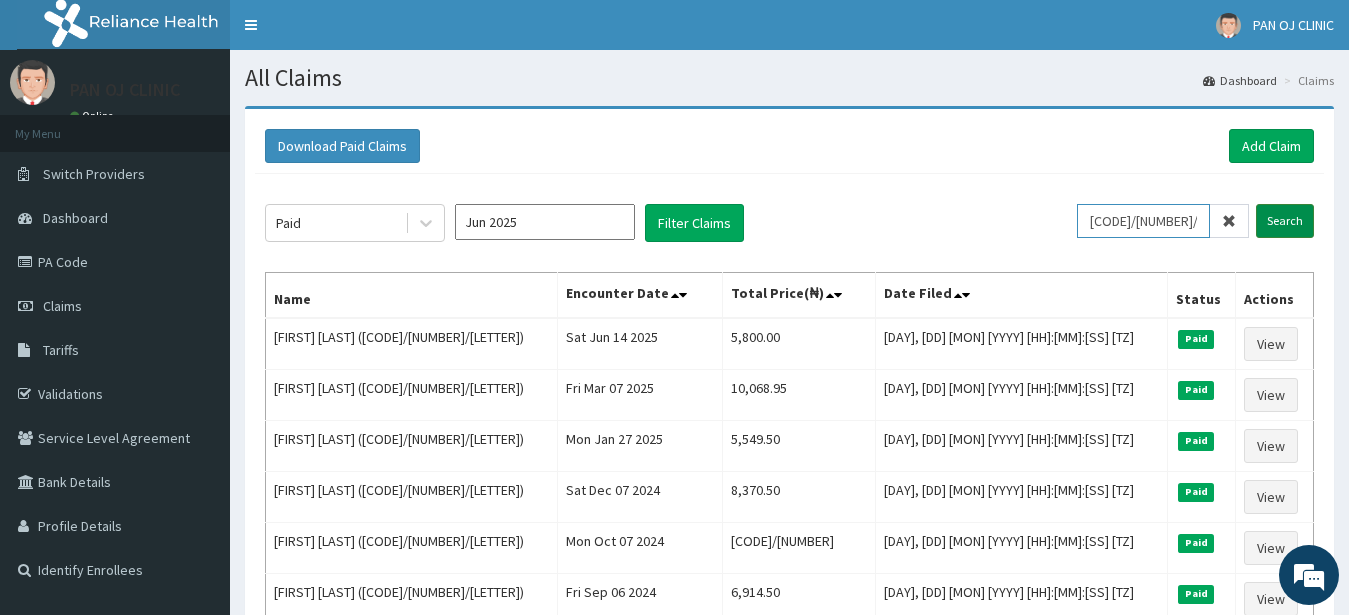type on "NCF/10013/E" 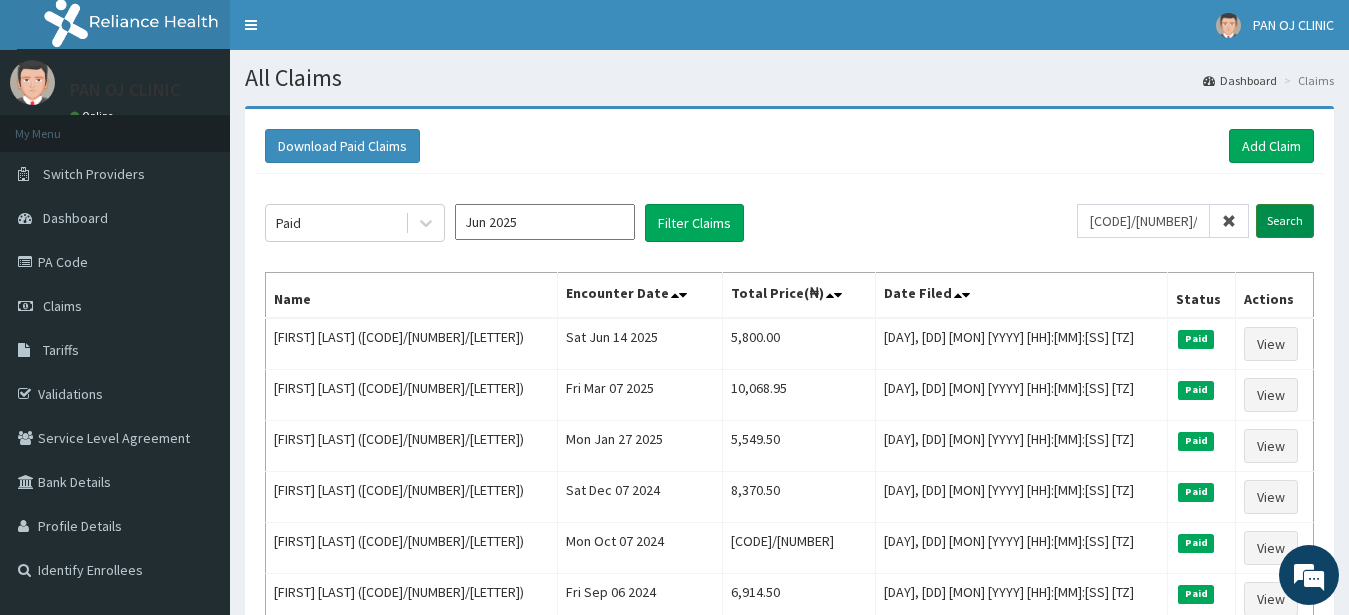 click on "Search" at bounding box center (1285, 221) 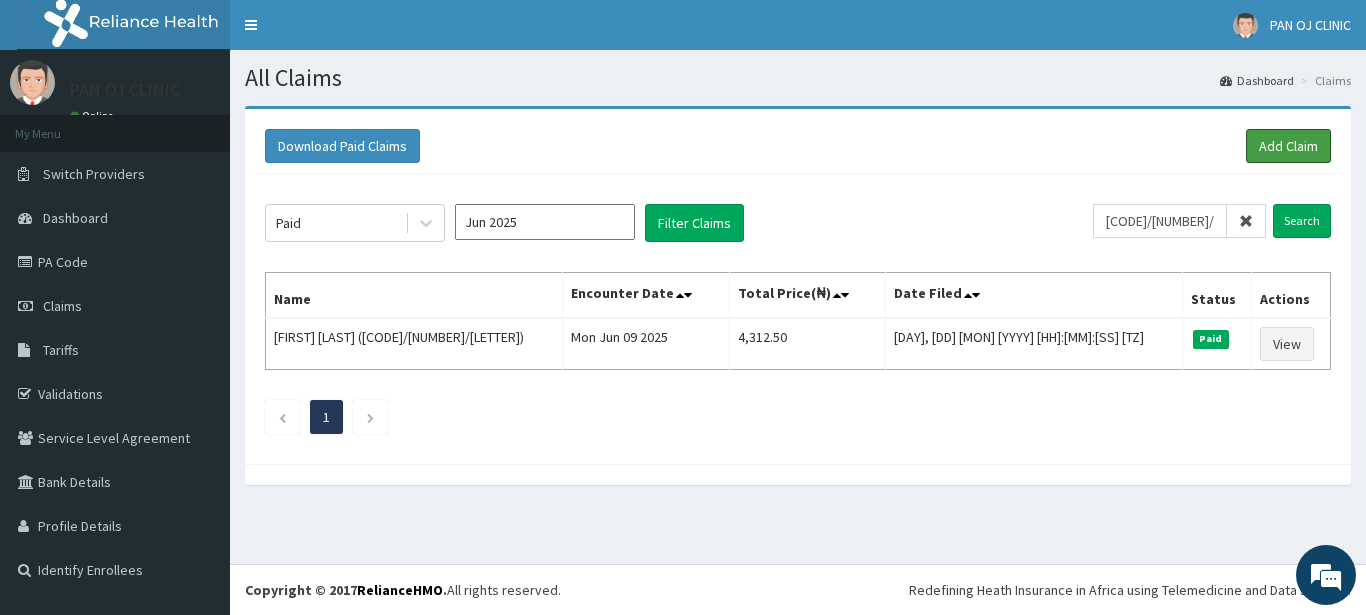 click on "Add Claim" at bounding box center [1288, 146] 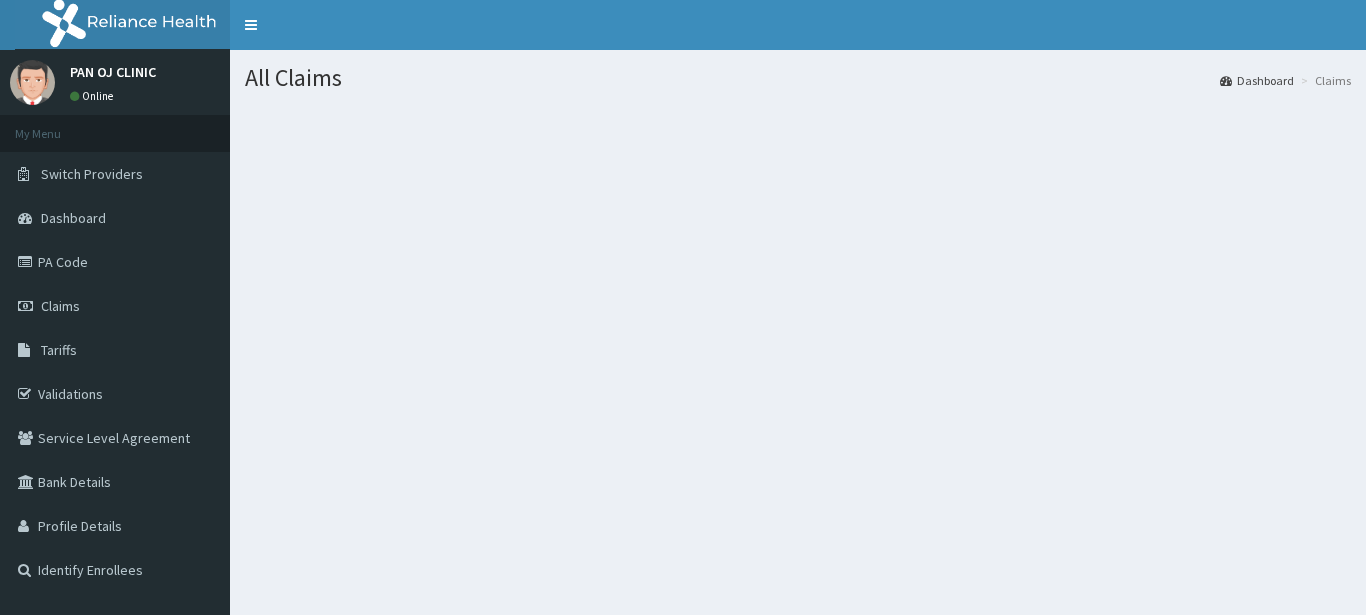 scroll, scrollTop: 0, scrollLeft: 0, axis: both 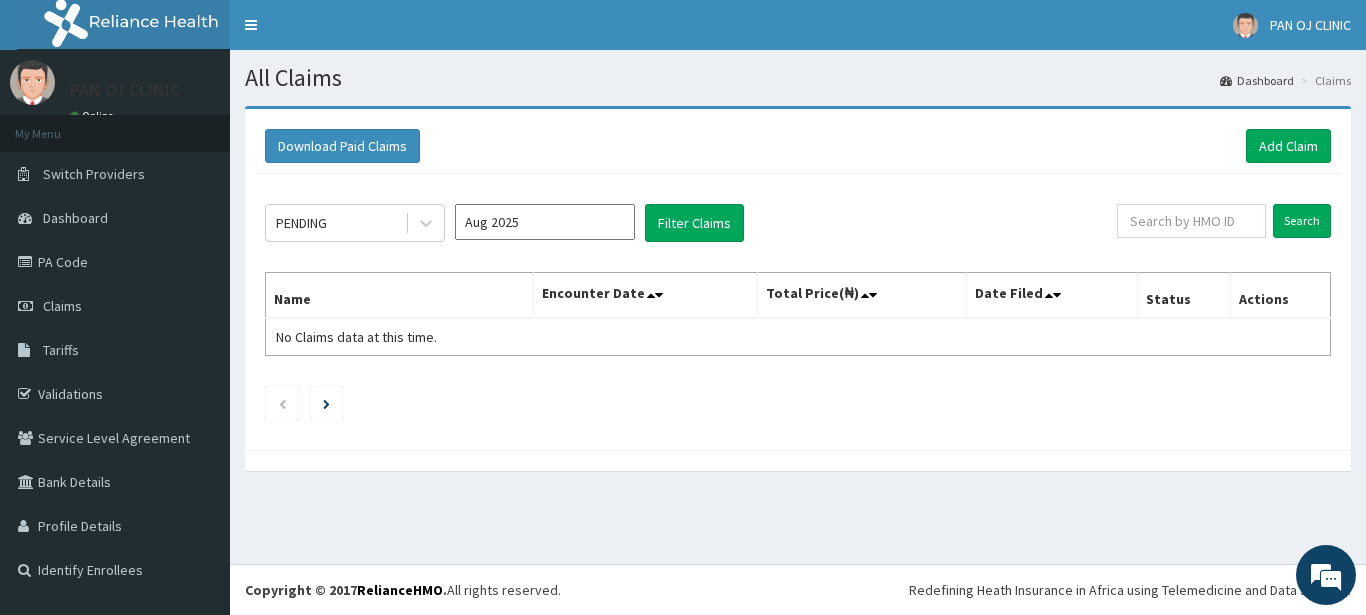 click on "Aug 2025" at bounding box center [545, 222] 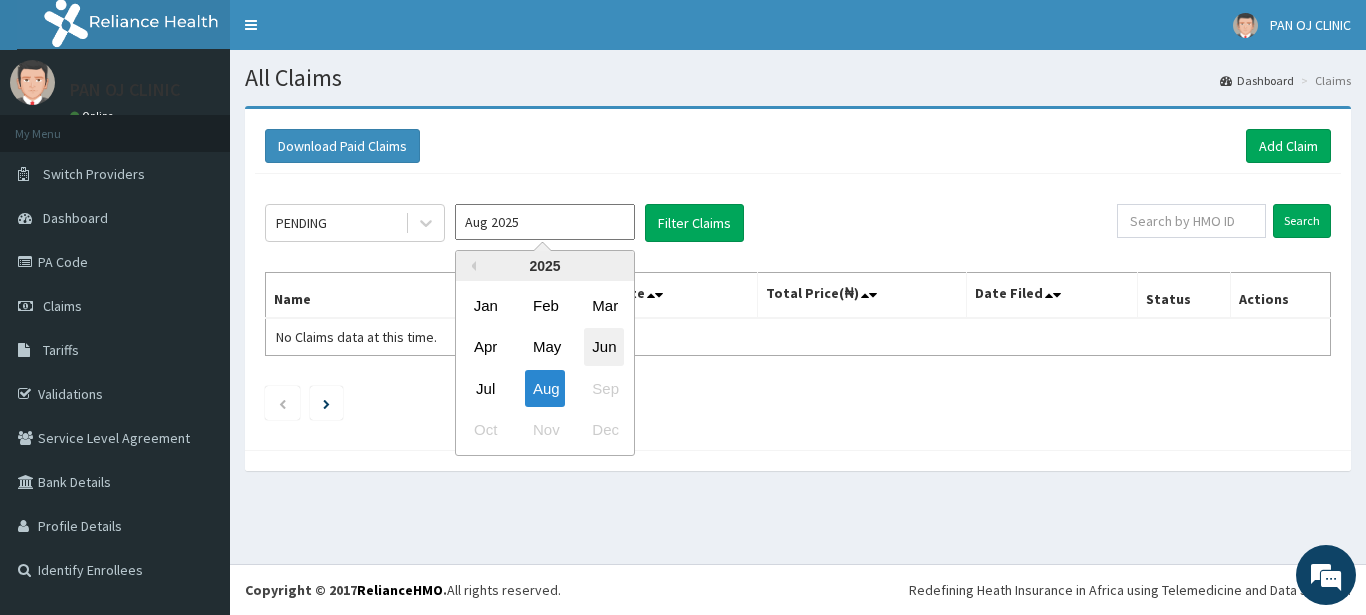 click on "Jun" at bounding box center (604, 347) 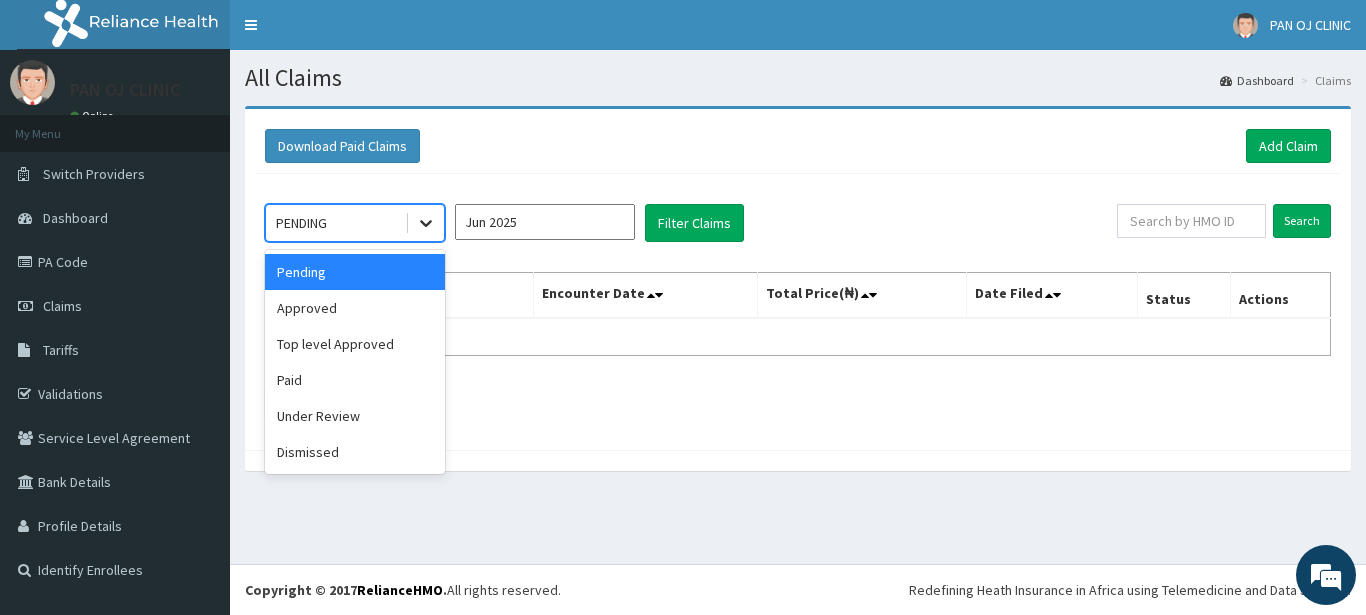click 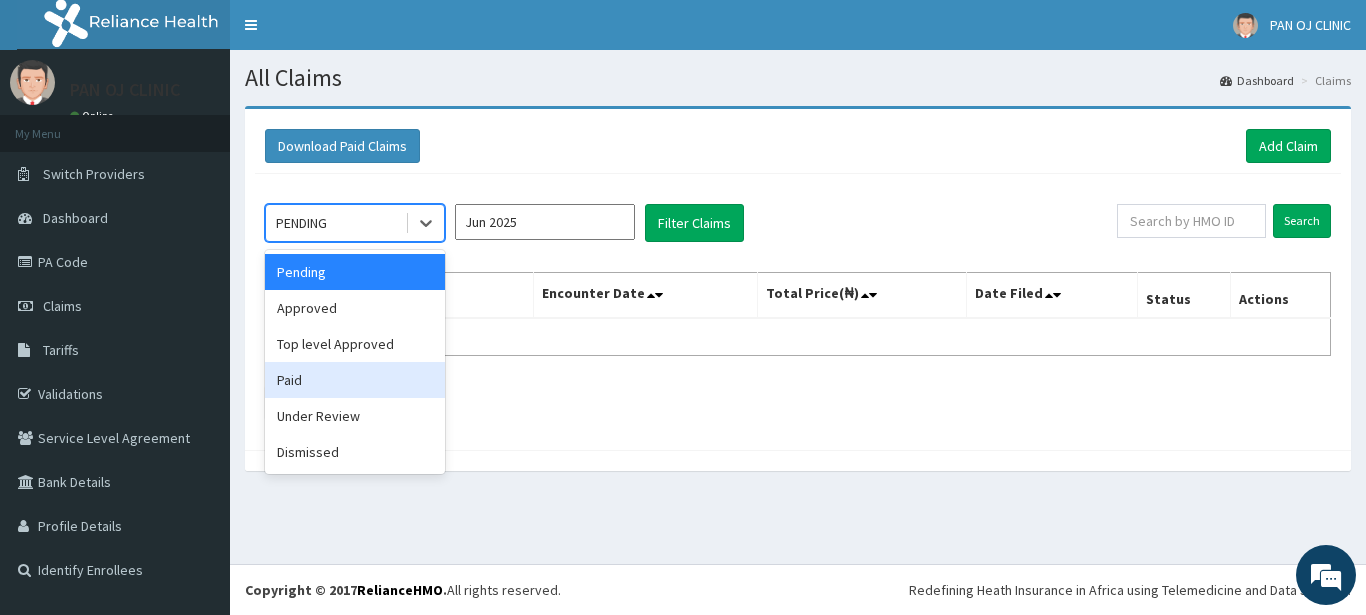 drag, startPoint x: 321, startPoint y: 377, endPoint x: 358, endPoint y: 369, distance: 37.85499 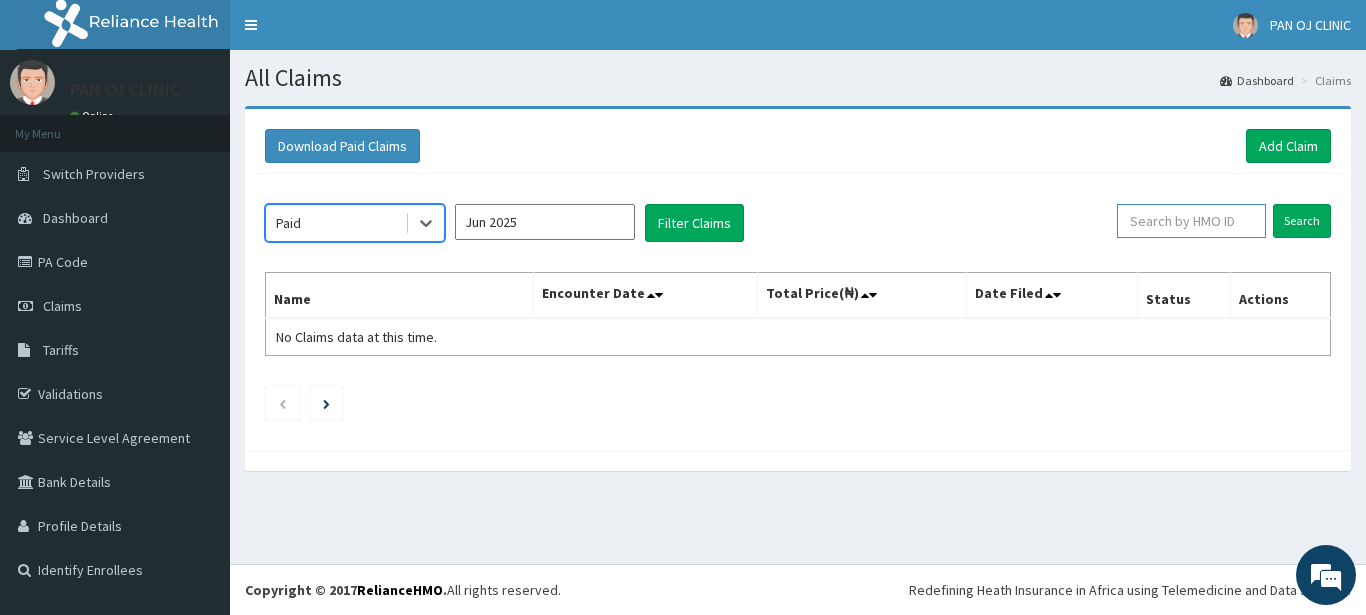 click at bounding box center [1191, 221] 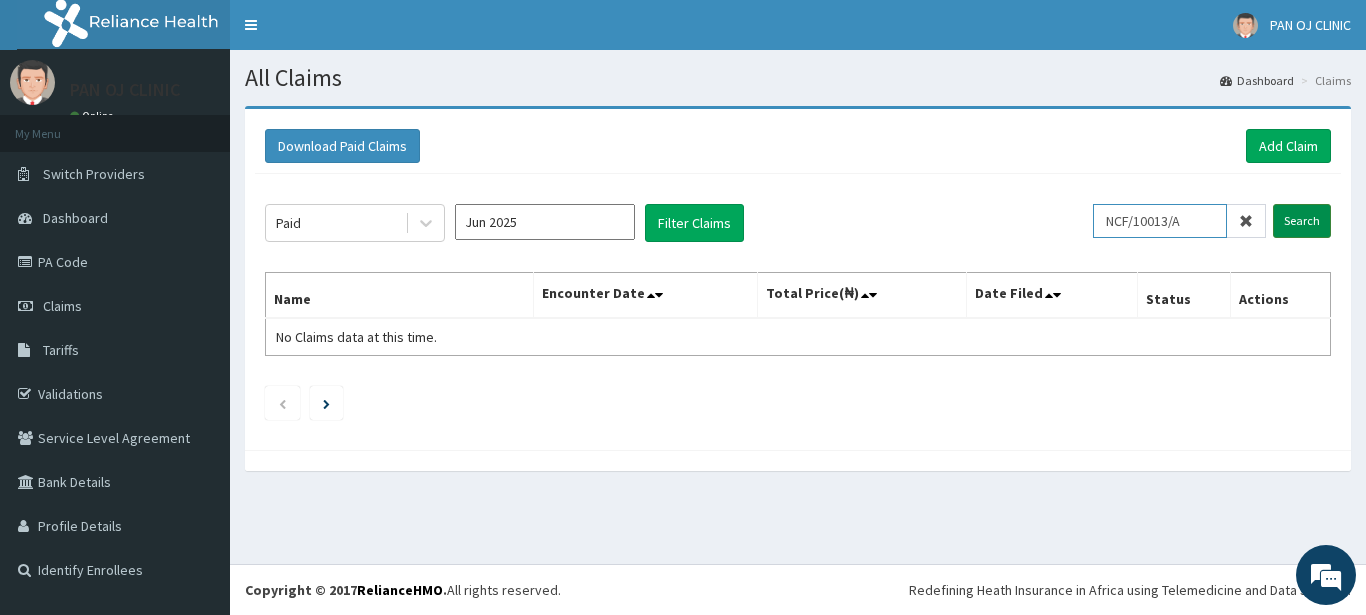 type on "NCF/10013/A" 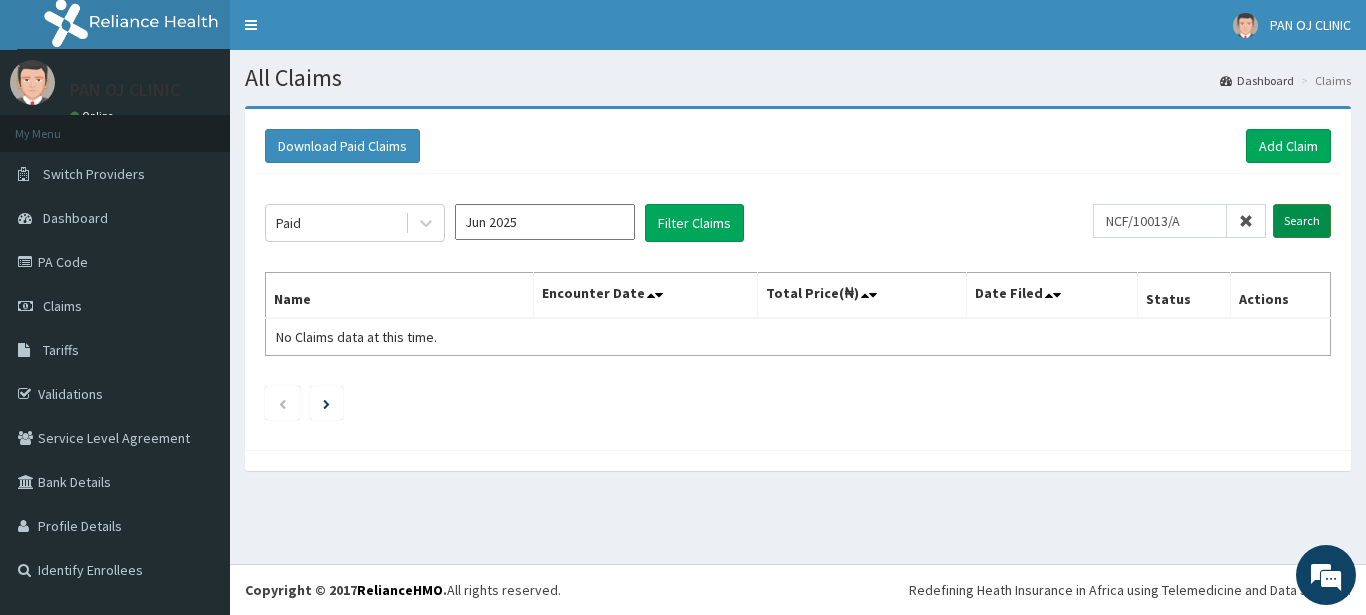 click on "Search" at bounding box center [1302, 221] 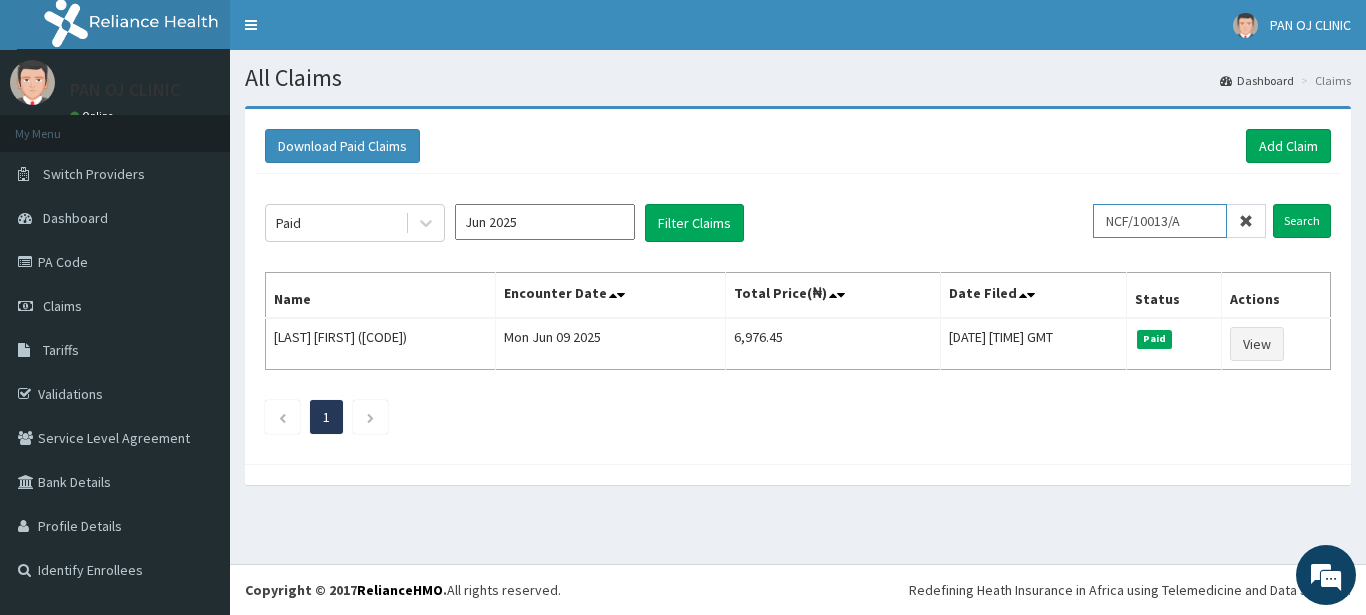 drag, startPoint x: 1197, startPoint y: 227, endPoint x: 999, endPoint y: 243, distance: 198.64542 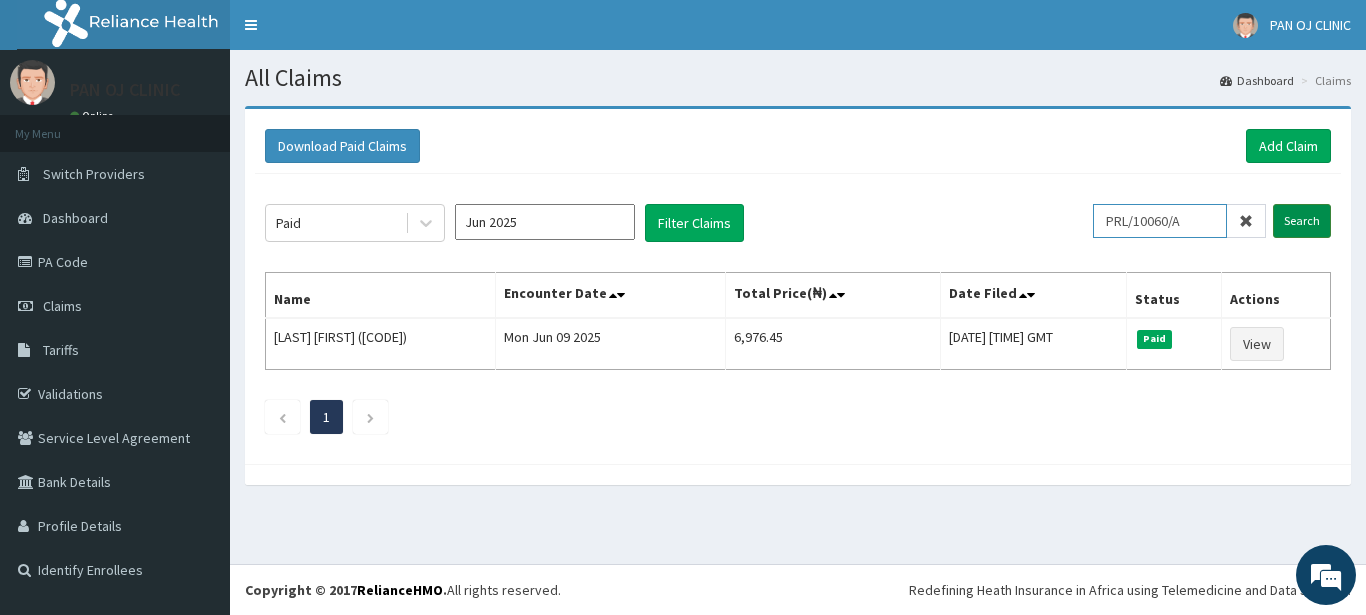 type on "PRL/10060/A" 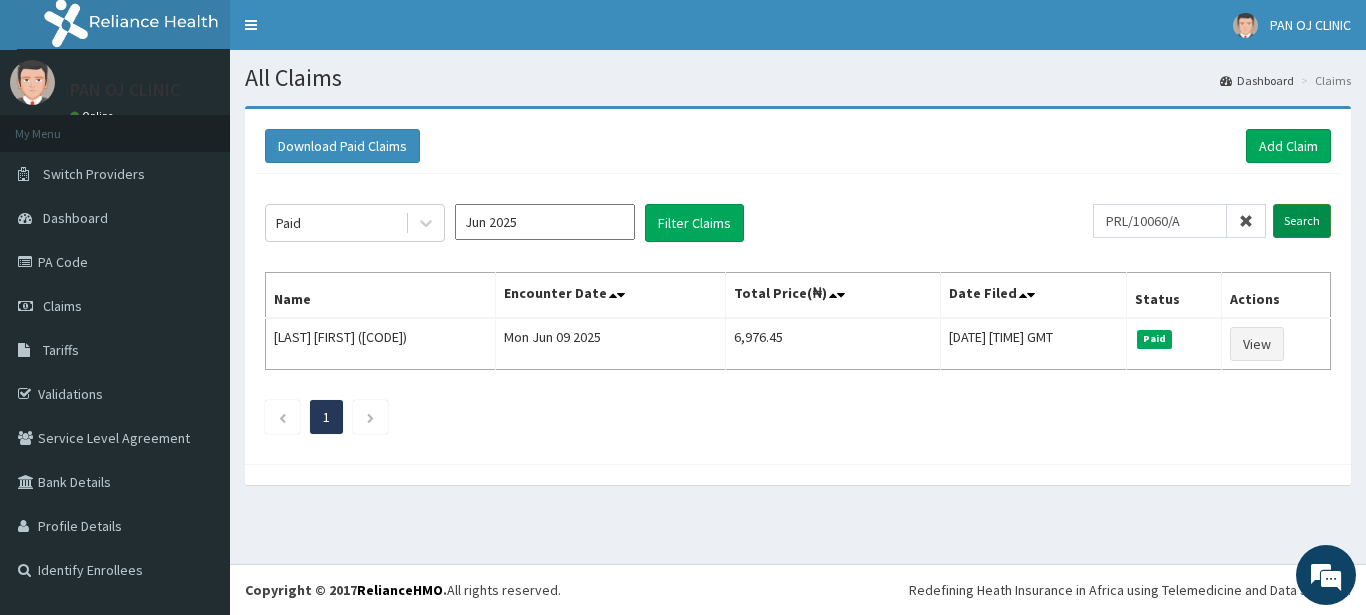 click on "Search" at bounding box center [1302, 221] 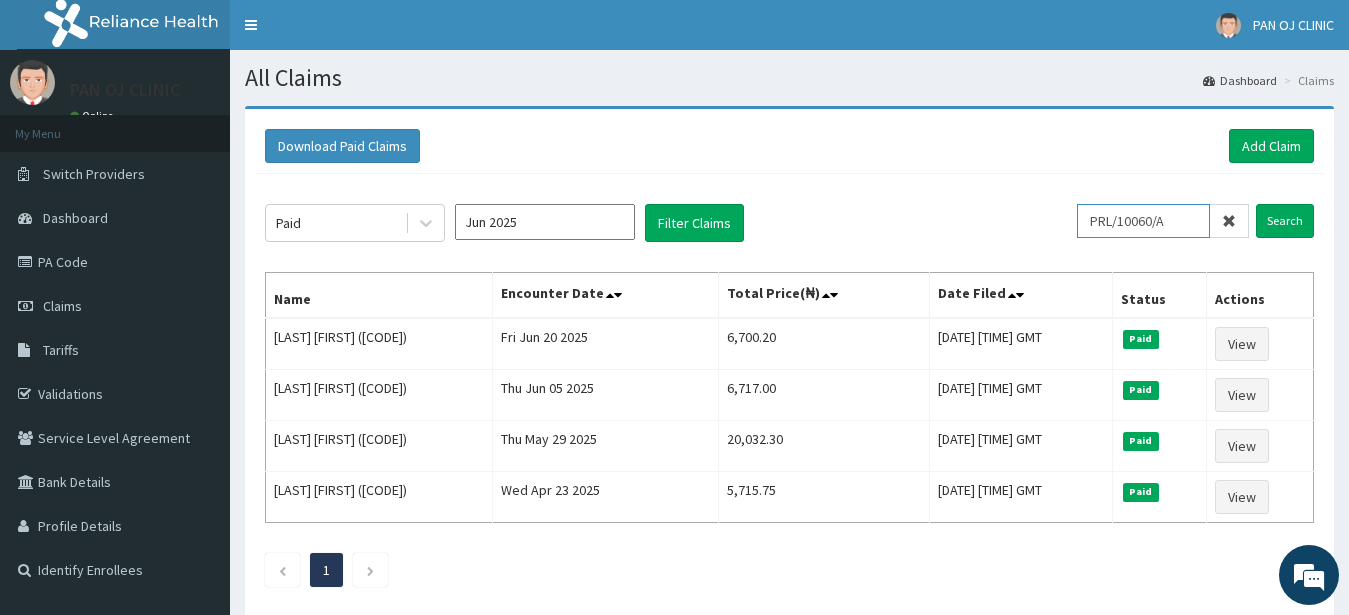 drag, startPoint x: 1197, startPoint y: 209, endPoint x: 1057, endPoint y: 235, distance: 142.39381 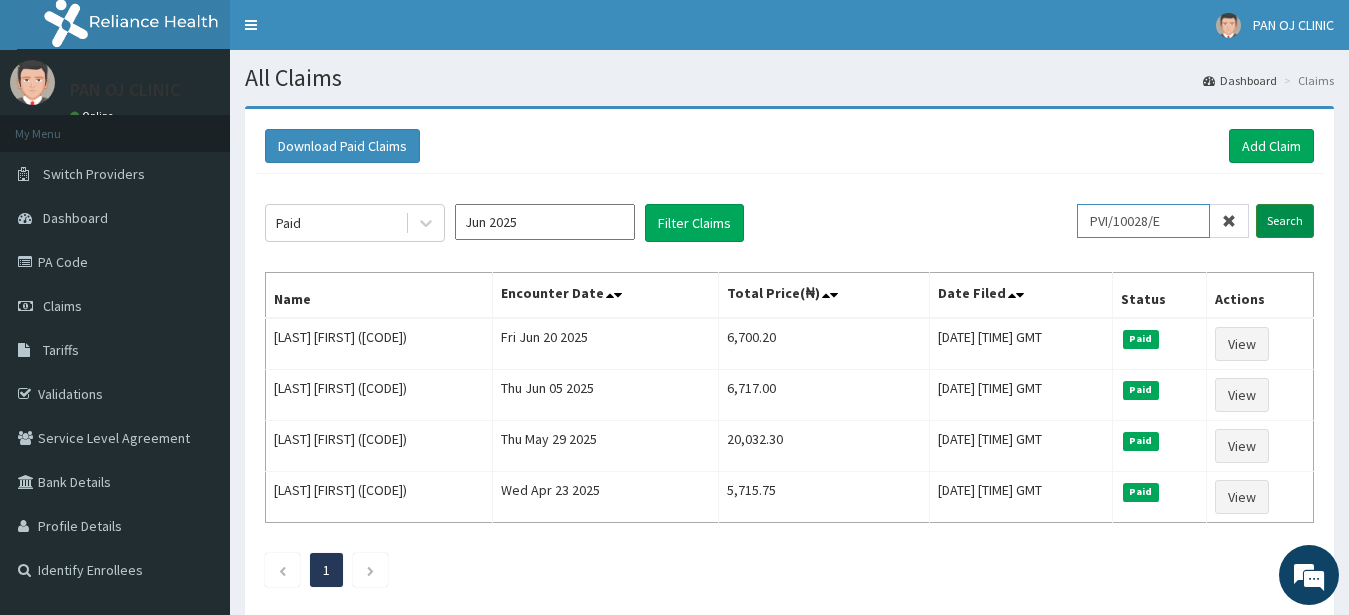 type on "PVI/10028/E" 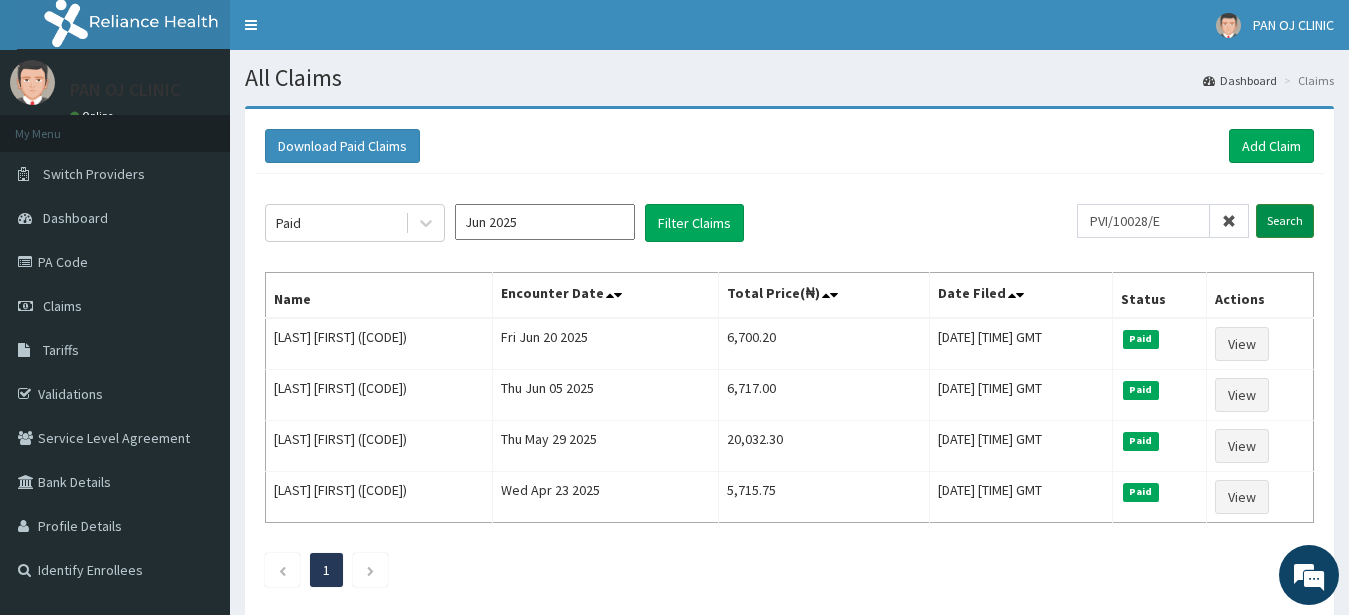 click on "Search" at bounding box center (1285, 221) 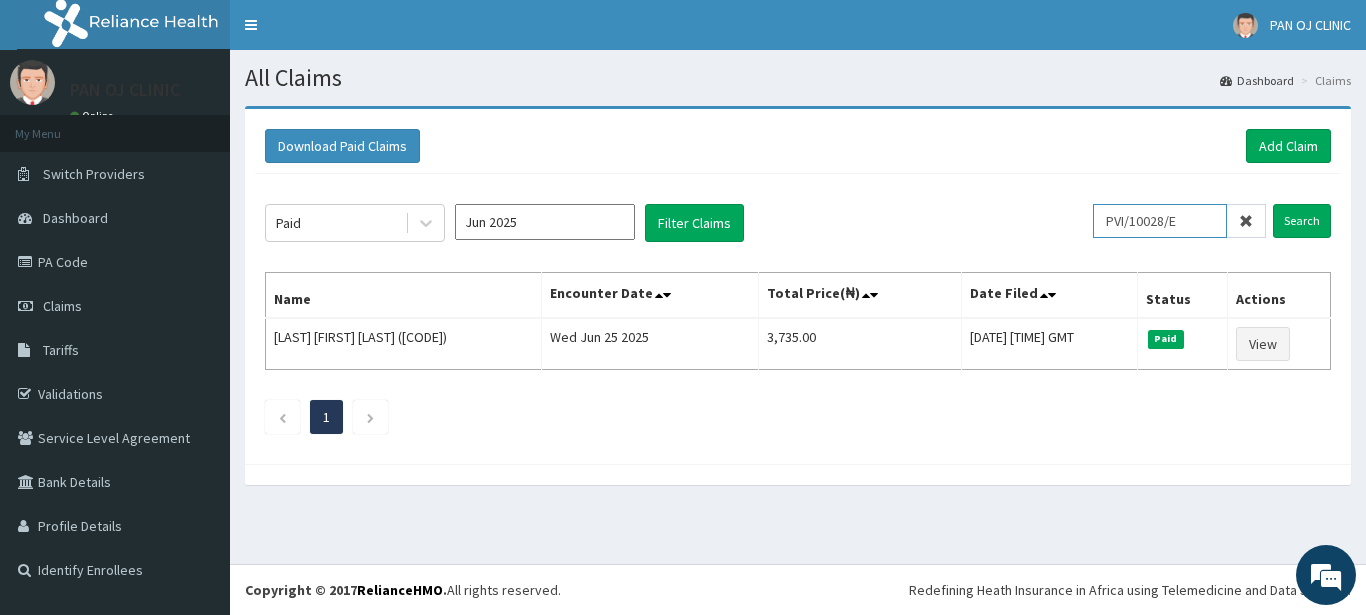 drag, startPoint x: 1205, startPoint y: 222, endPoint x: 1107, endPoint y: 223, distance: 98.005104 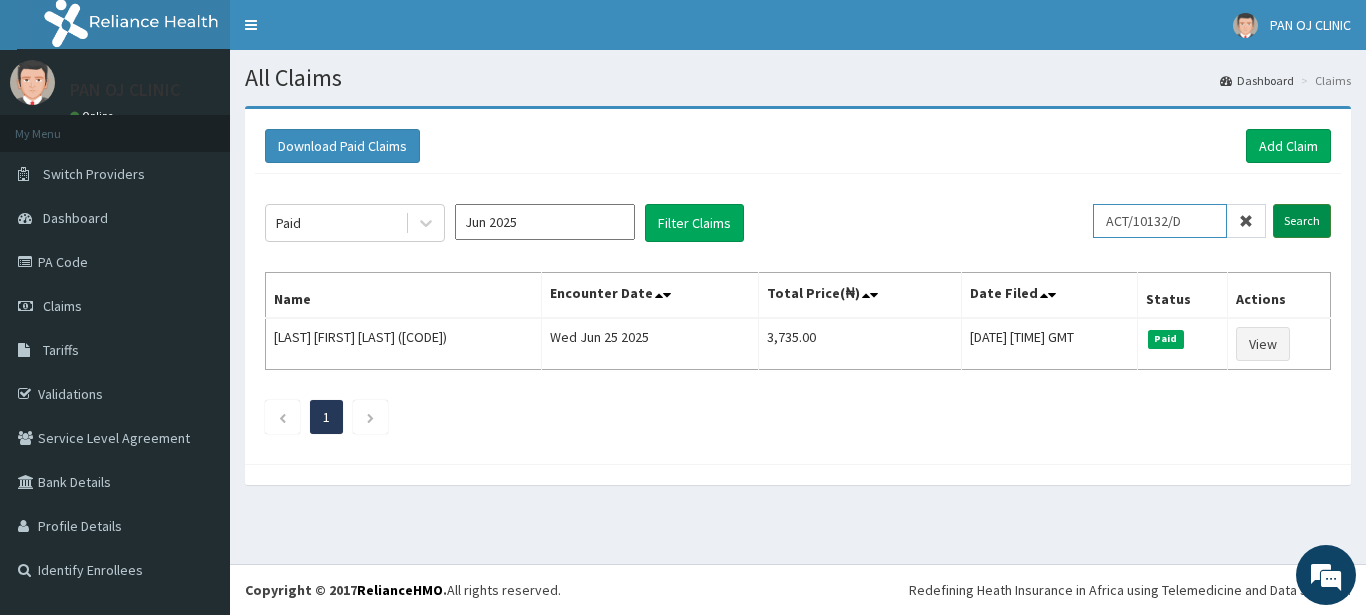 type on "ACT/10132/D" 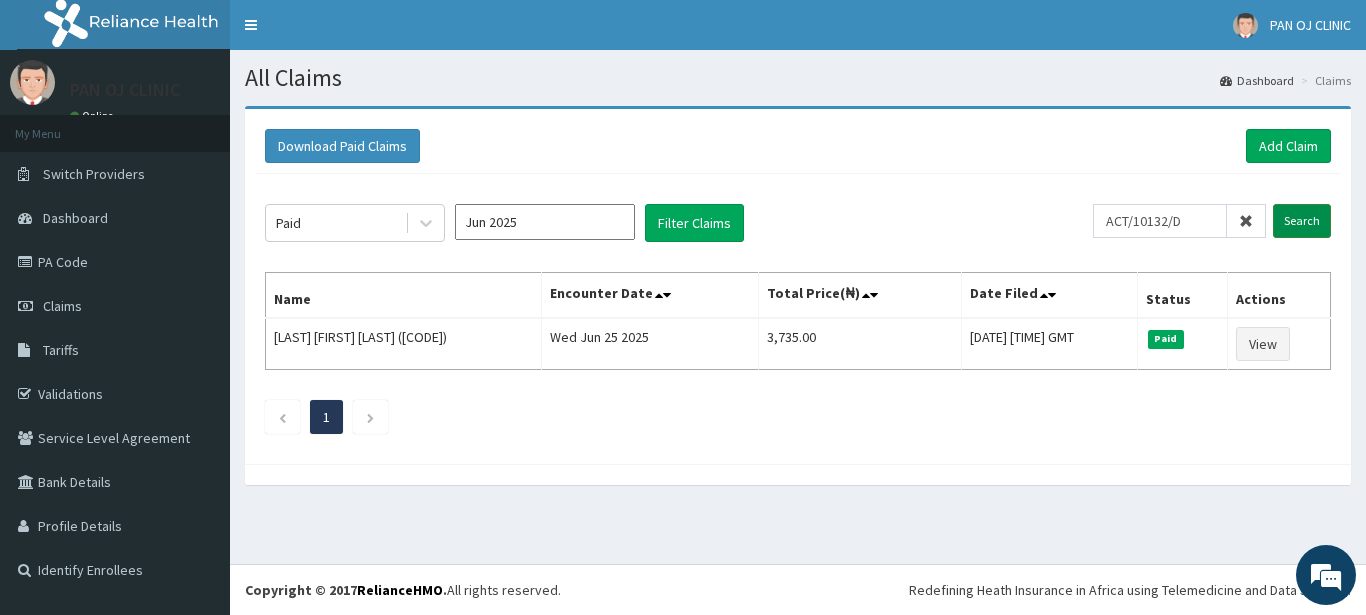 click on "Search" at bounding box center (1302, 221) 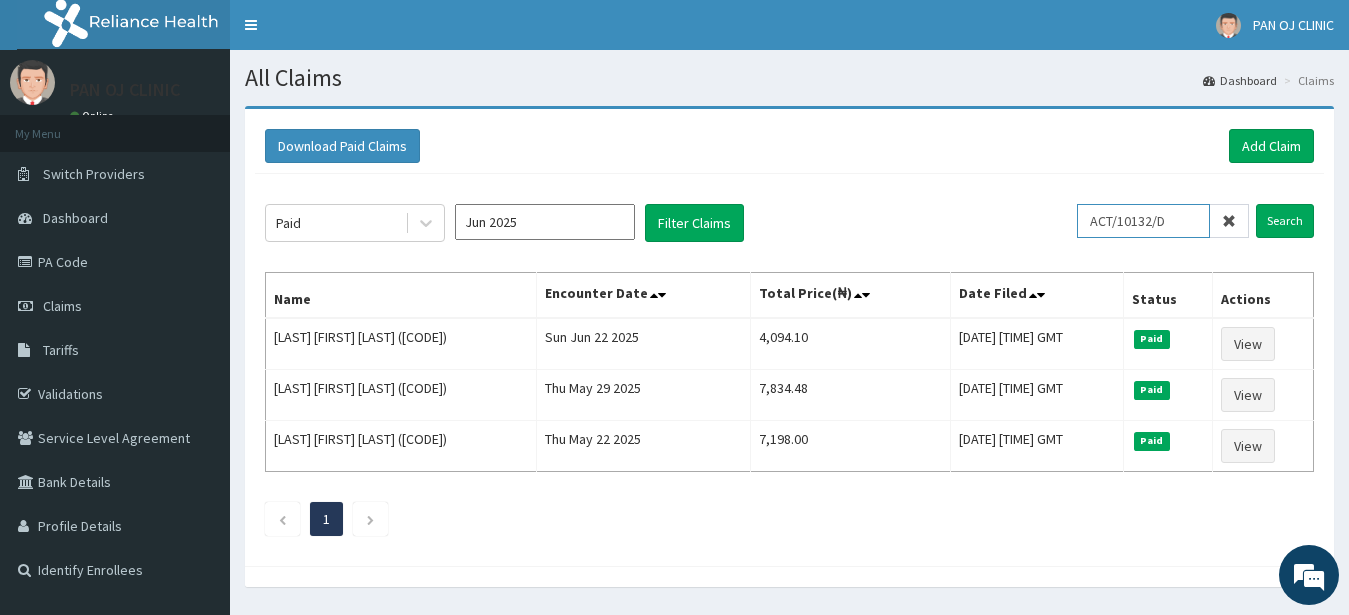 drag, startPoint x: 1186, startPoint y: 223, endPoint x: 1071, endPoint y: 211, distance: 115.62439 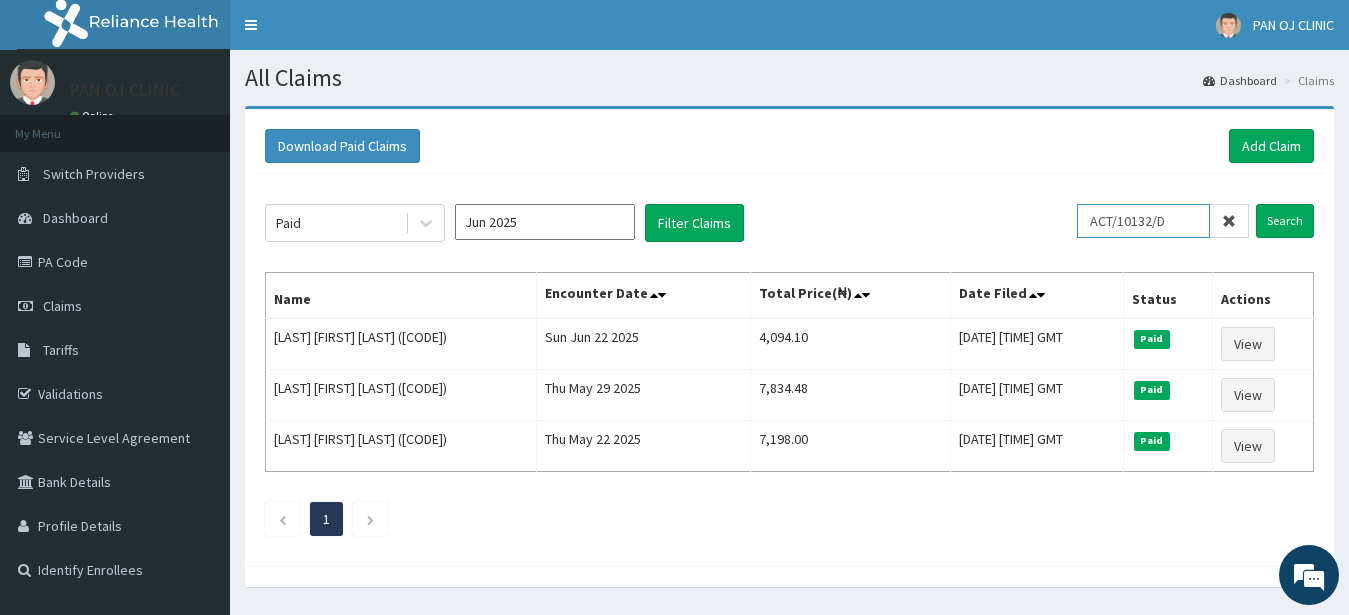click on "ACT/10132/D" at bounding box center (1143, 221) 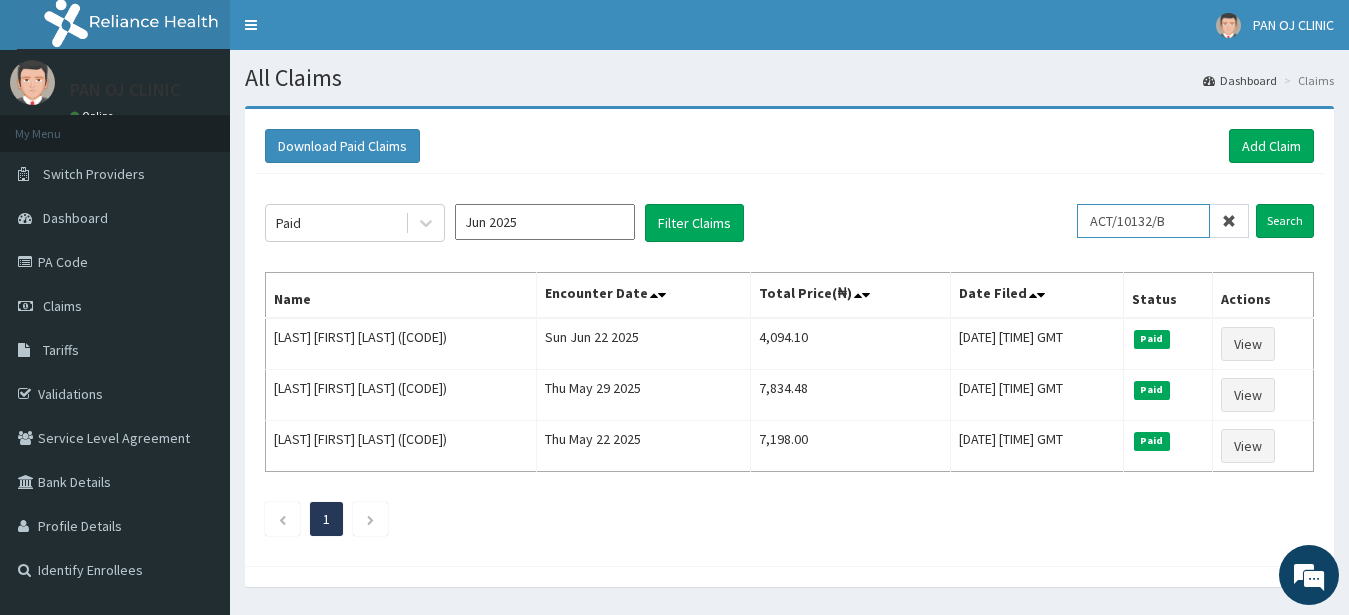 click on "ACT/10132/B" at bounding box center [1143, 221] 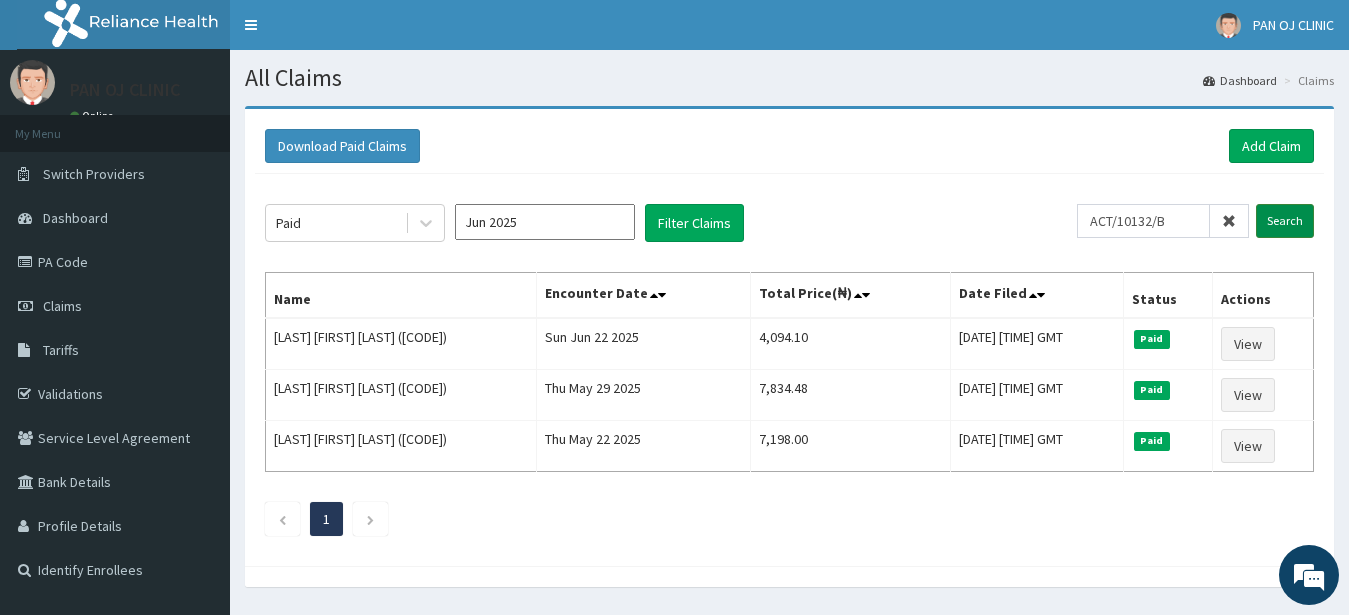 click on "Search" at bounding box center (1285, 221) 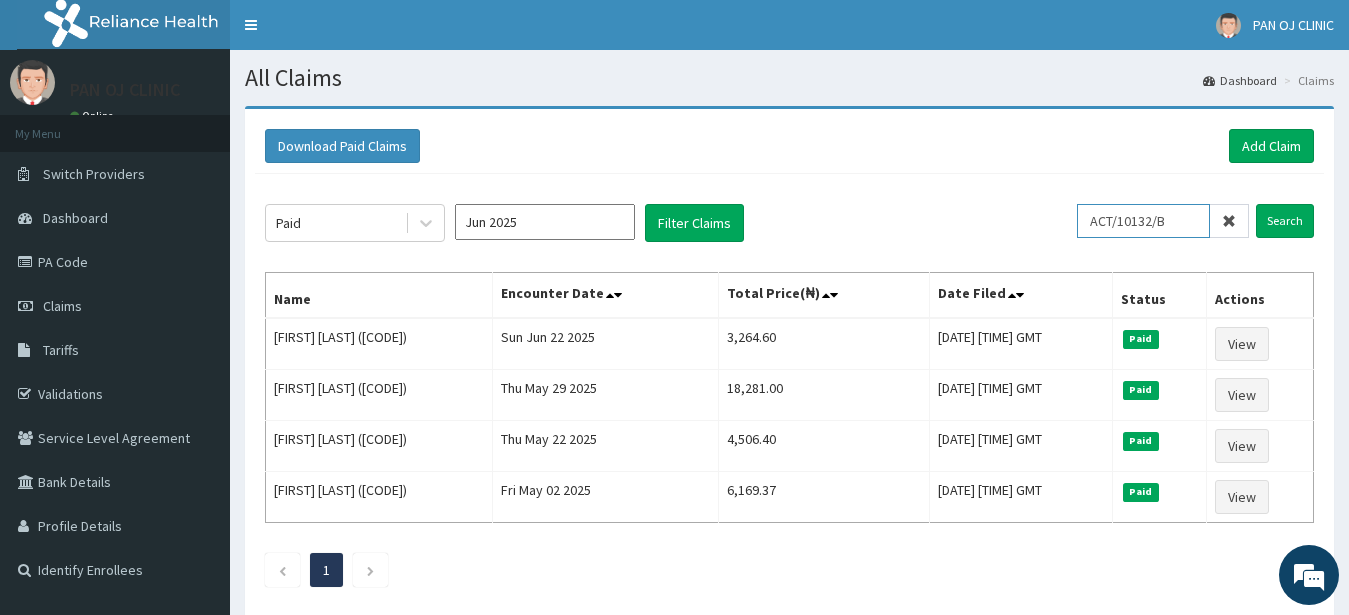 click on "ACT/10132/B" at bounding box center (1143, 221) 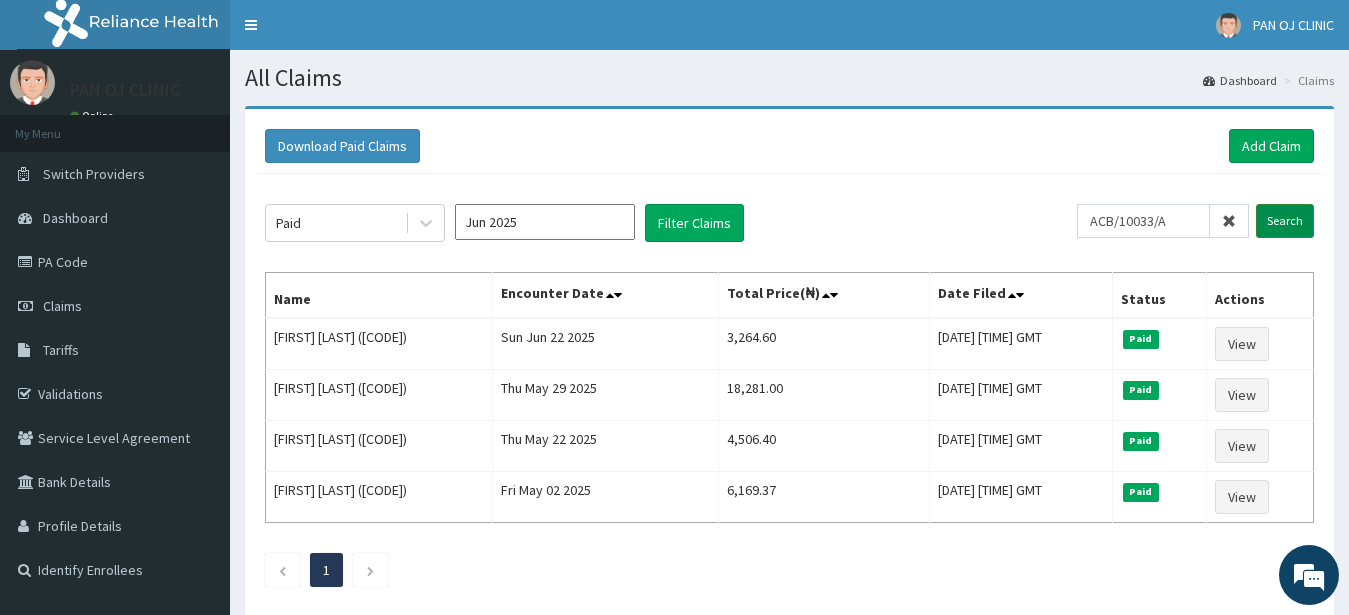 click on "Search" at bounding box center (1285, 221) 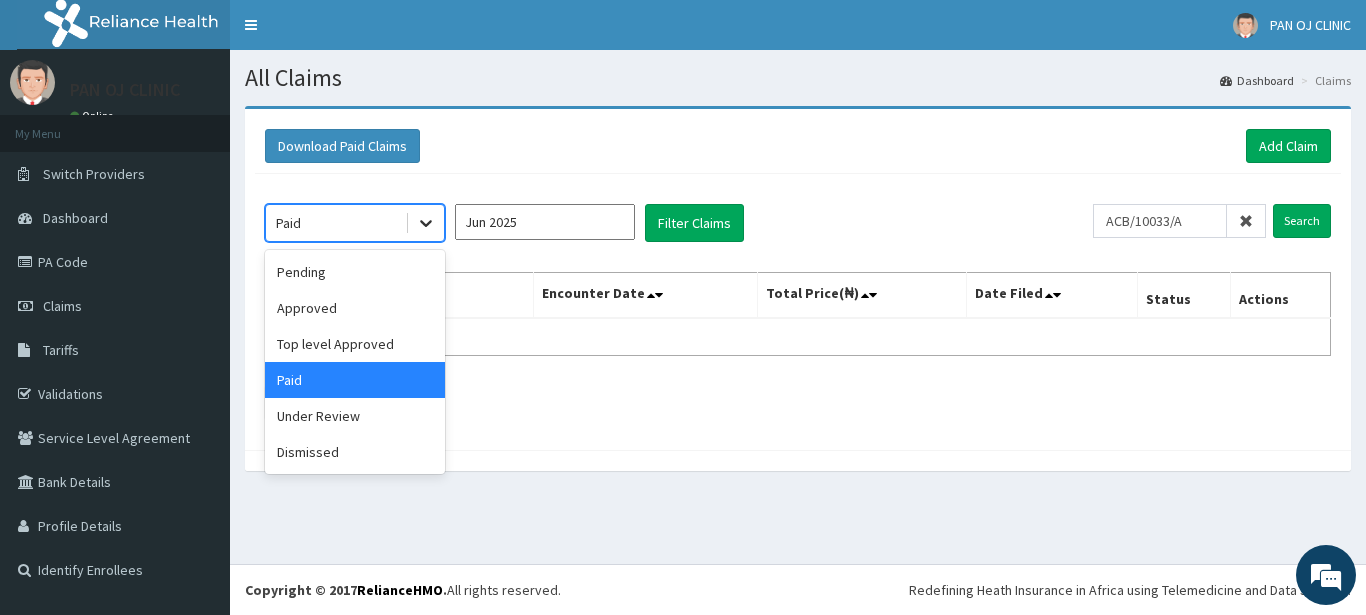 click 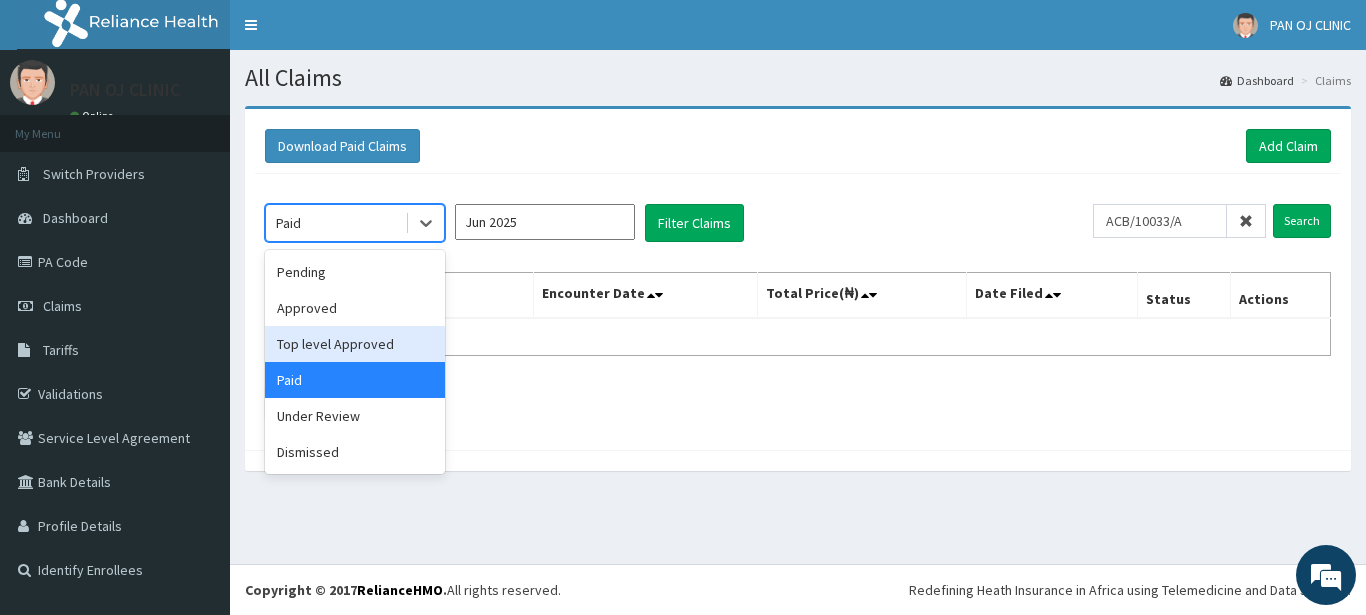 click on "option Paid, selected. option Top level Approved focused, 3 of 6. 6 results available. Use Up and Down to choose options, press Enter to select the currently focused option, press Escape to exit the menu, press Tab to select the option and exit the menu. Paid Pending Approved Top level Approved Paid Under Review Dismissed [MONTH] [YEAR] Filter Claims" at bounding box center [679, 223] 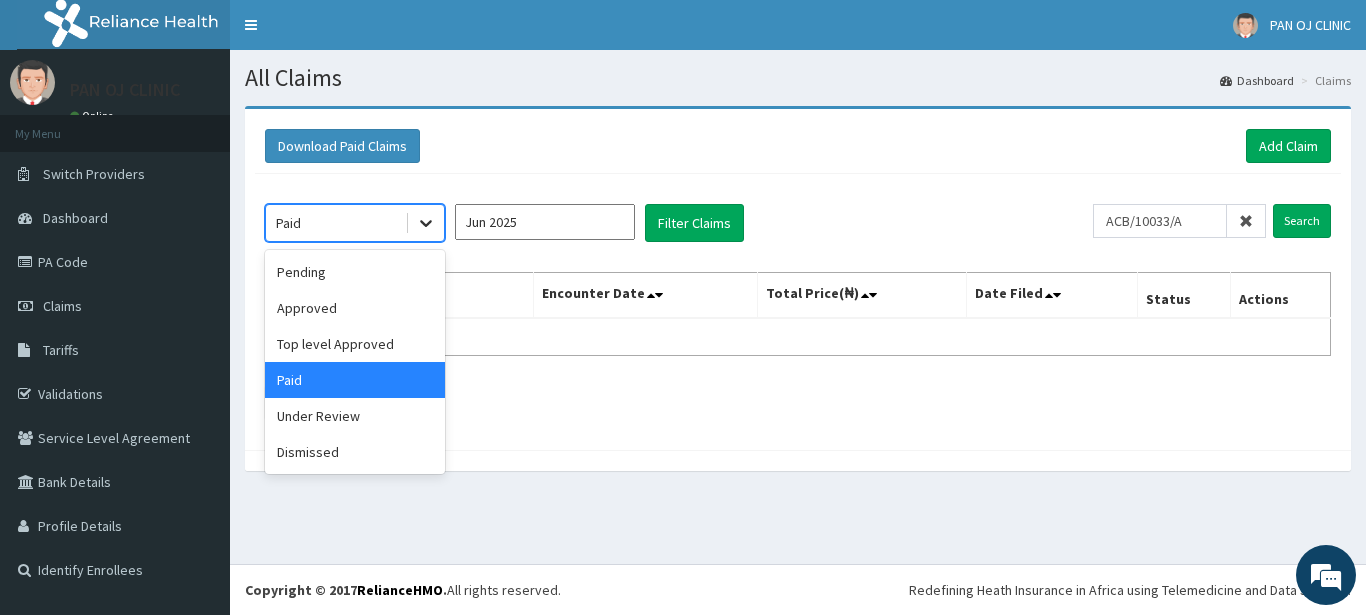 click 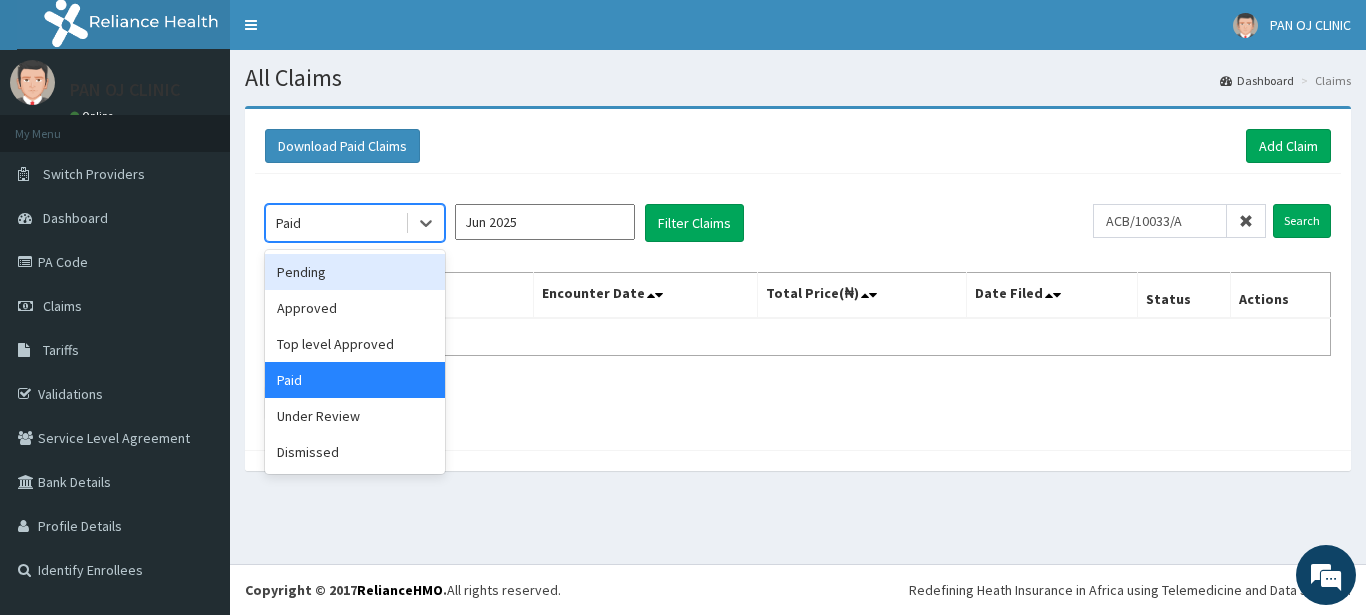 click on "Pending" at bounding box center [355, 272] 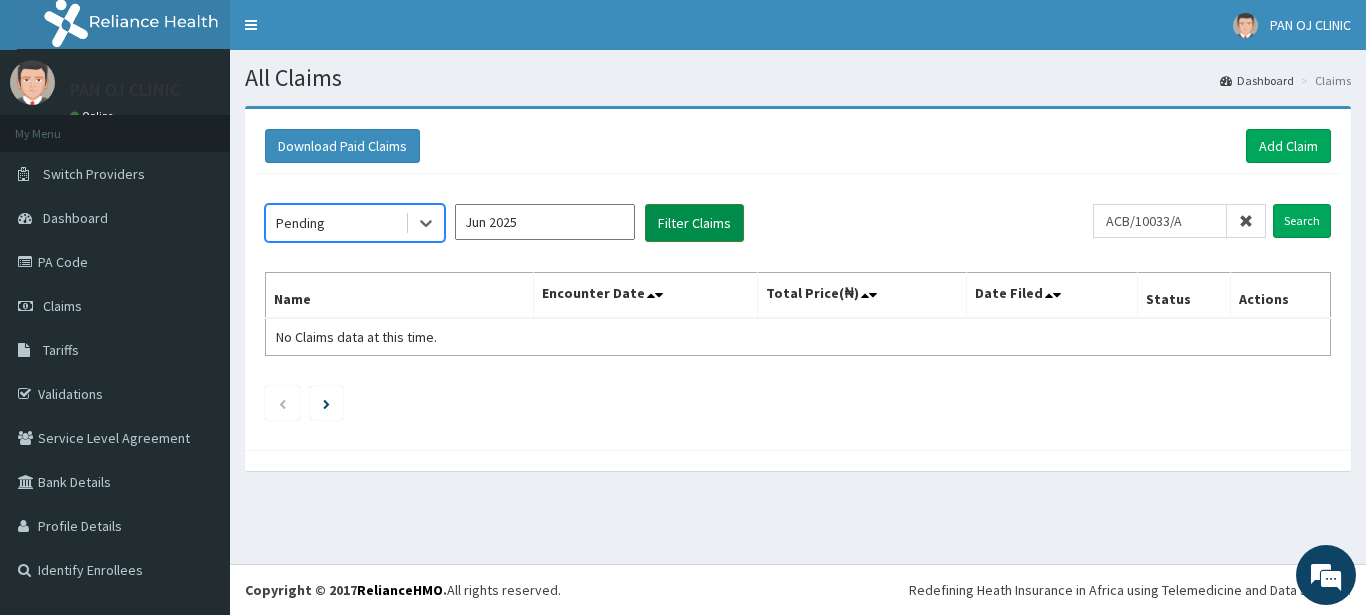 click on "Filter Claims" at bounding box center [694, 223] 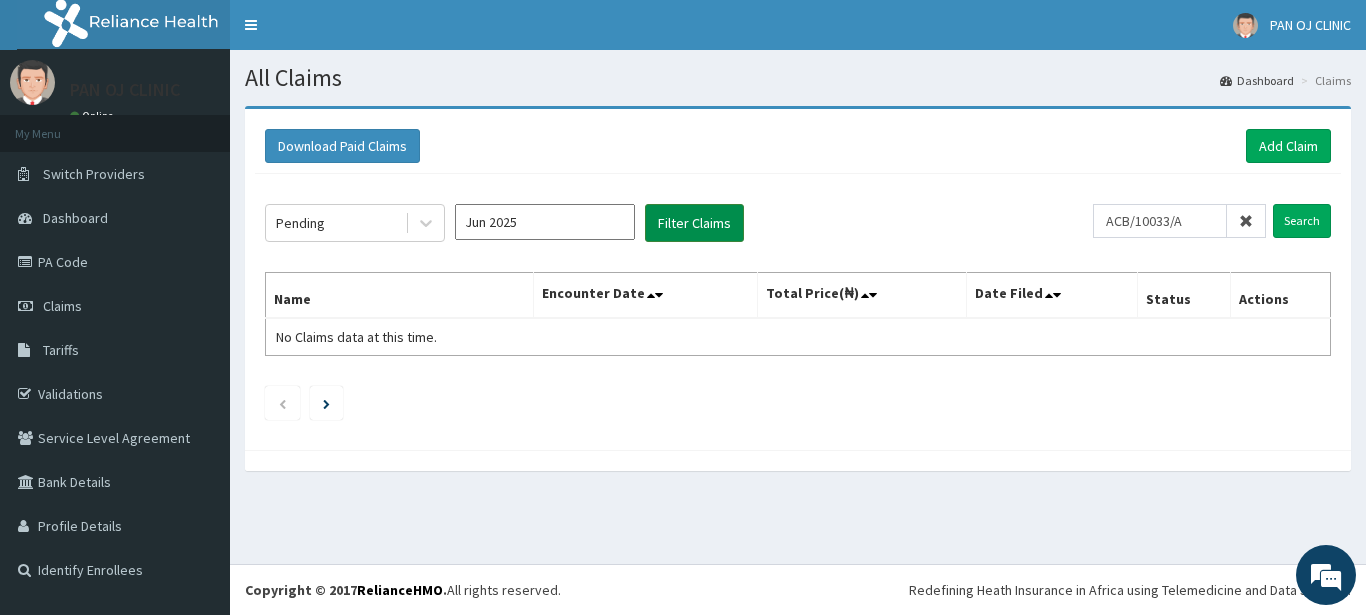 click on "Filter Claims" at bounding box center (694, 223) 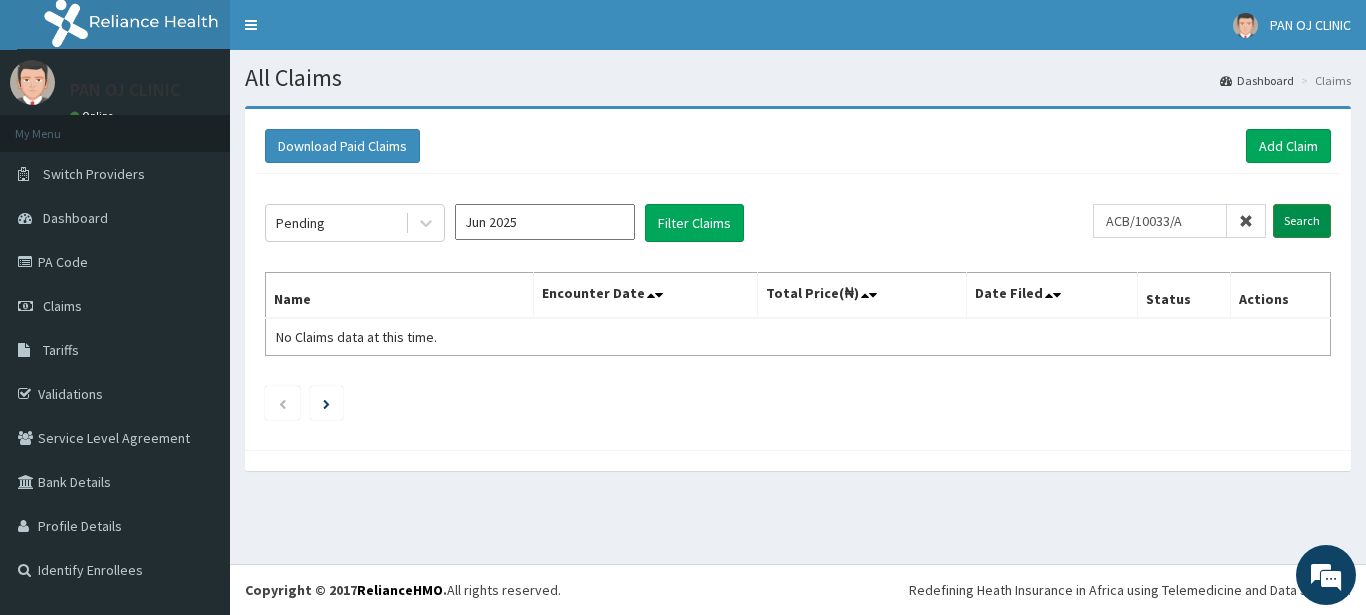 click on "Search" at bounding box center [1302, 221] 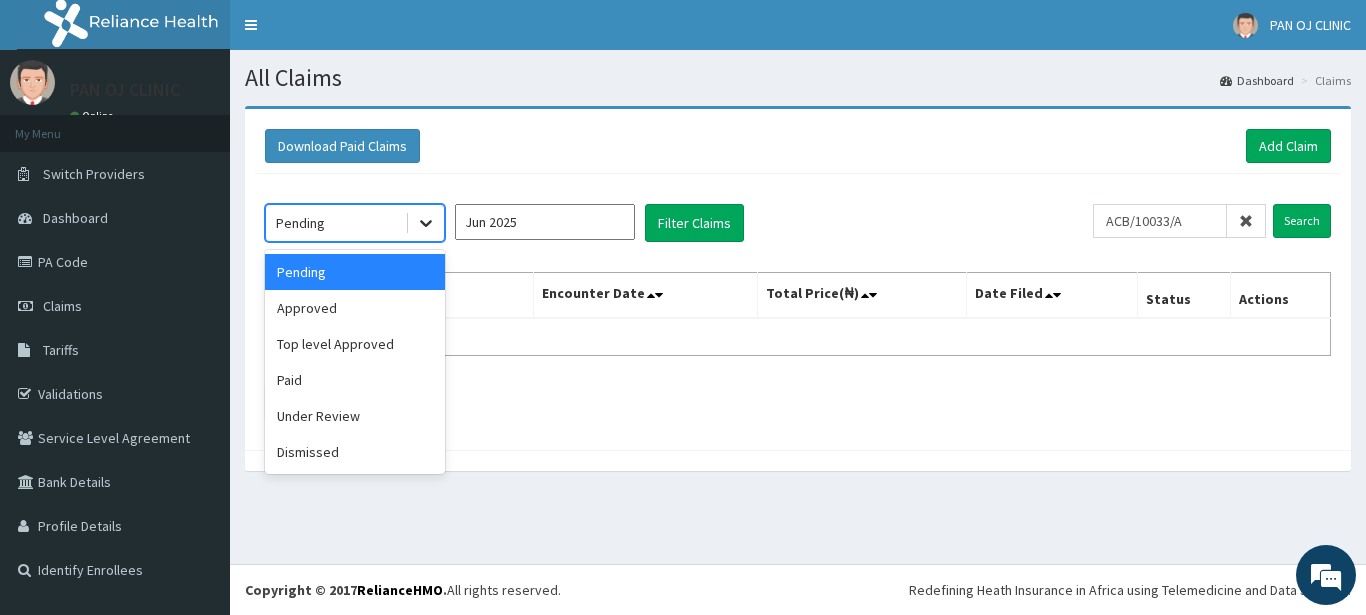 click 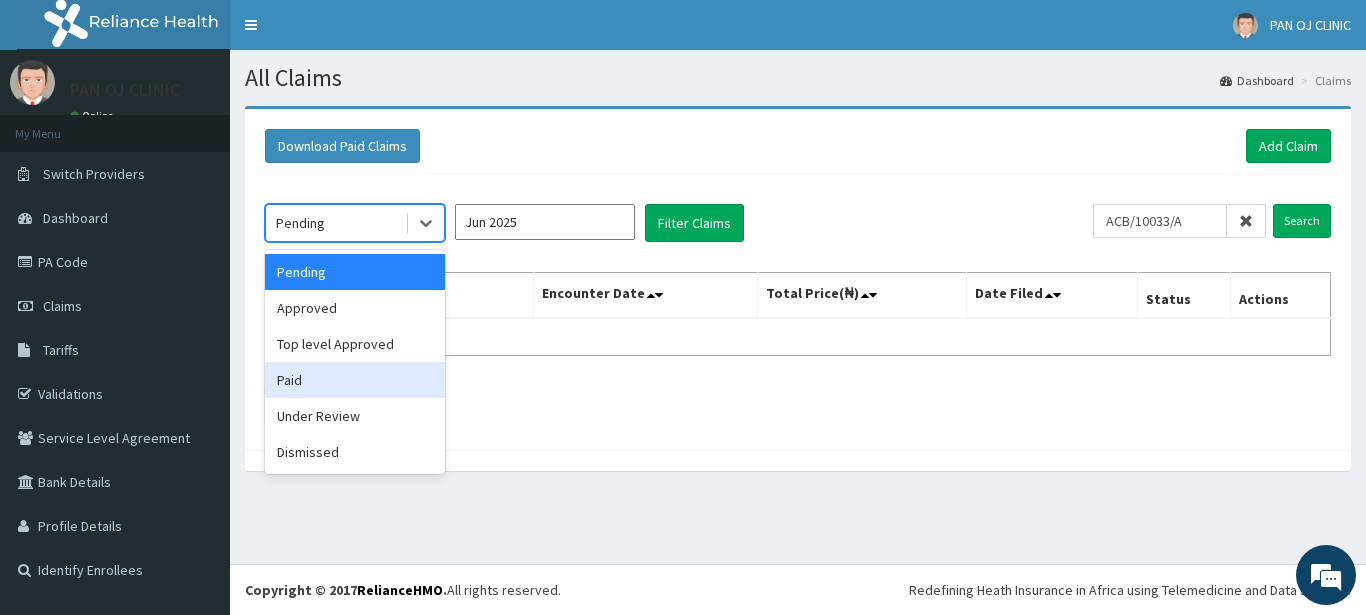 click on "Paid" at bounding box center [355, 380] 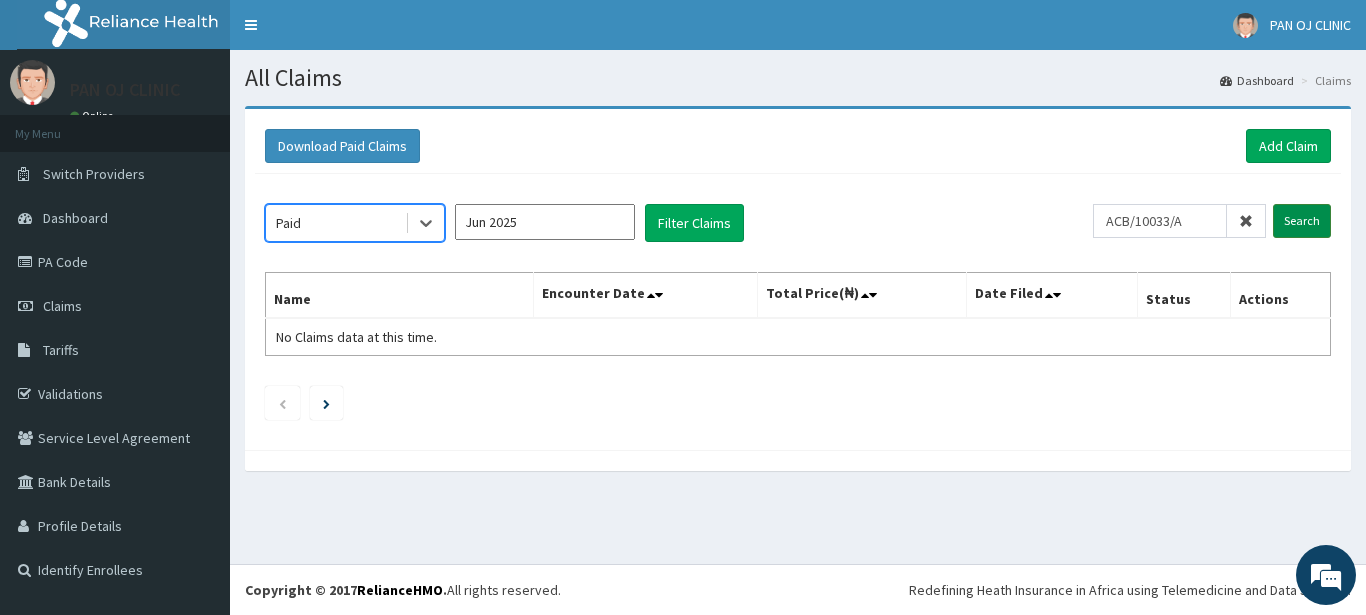 click on "Search" at bounding box center (1302, 221) 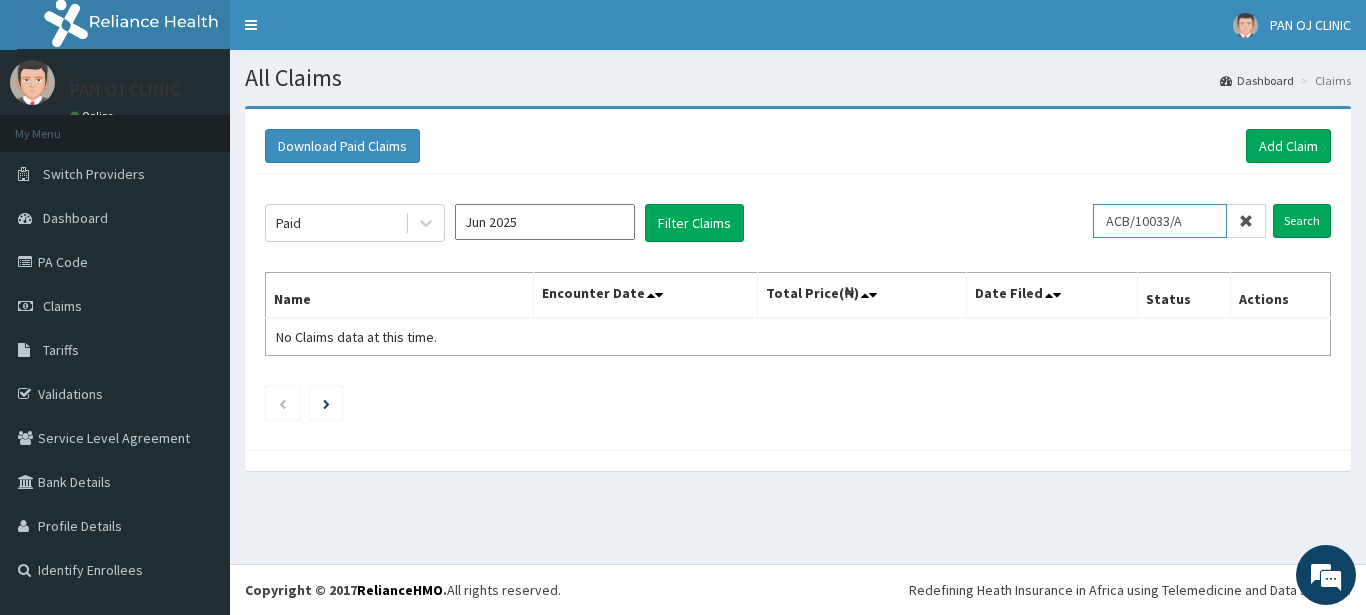 click on "ACB/10033/A" at bounding box center (1160, 221) 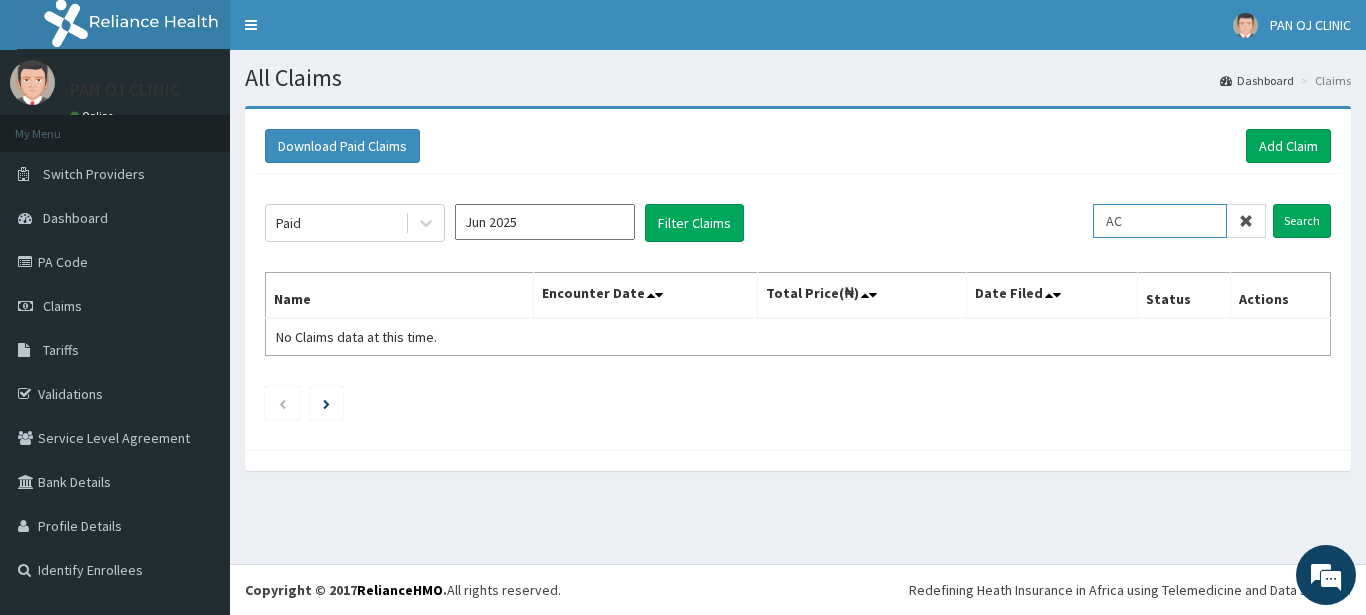 type on "A" 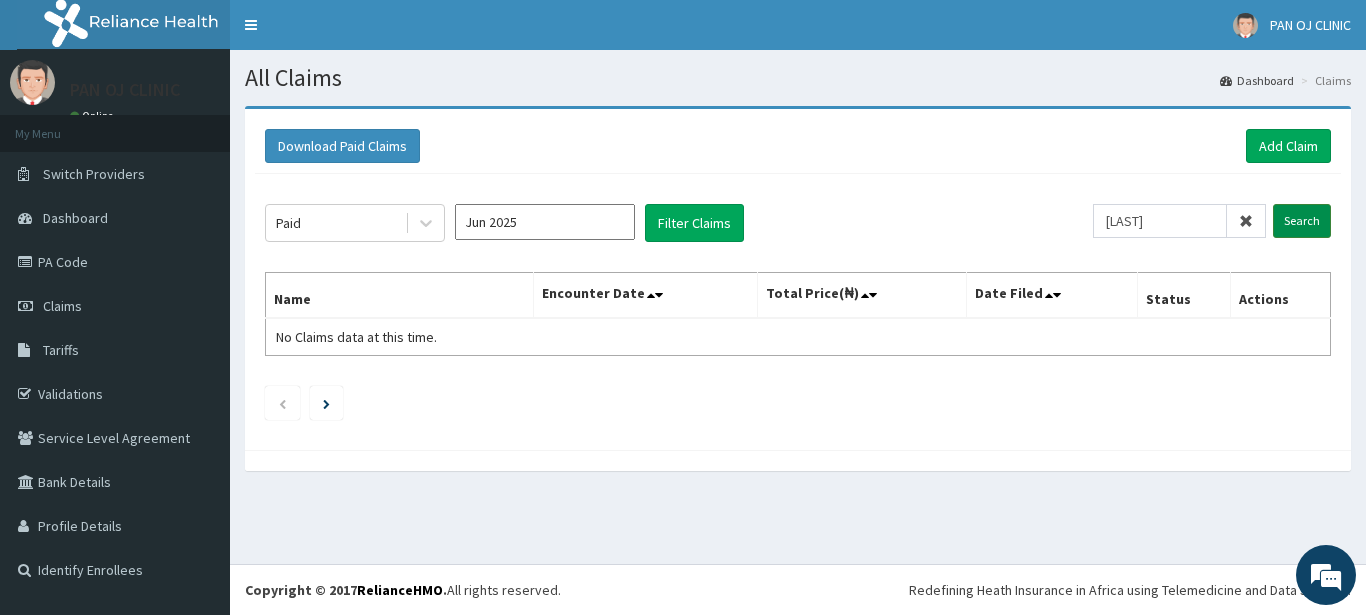 click on "Search" at bounding box center (1302, 221) 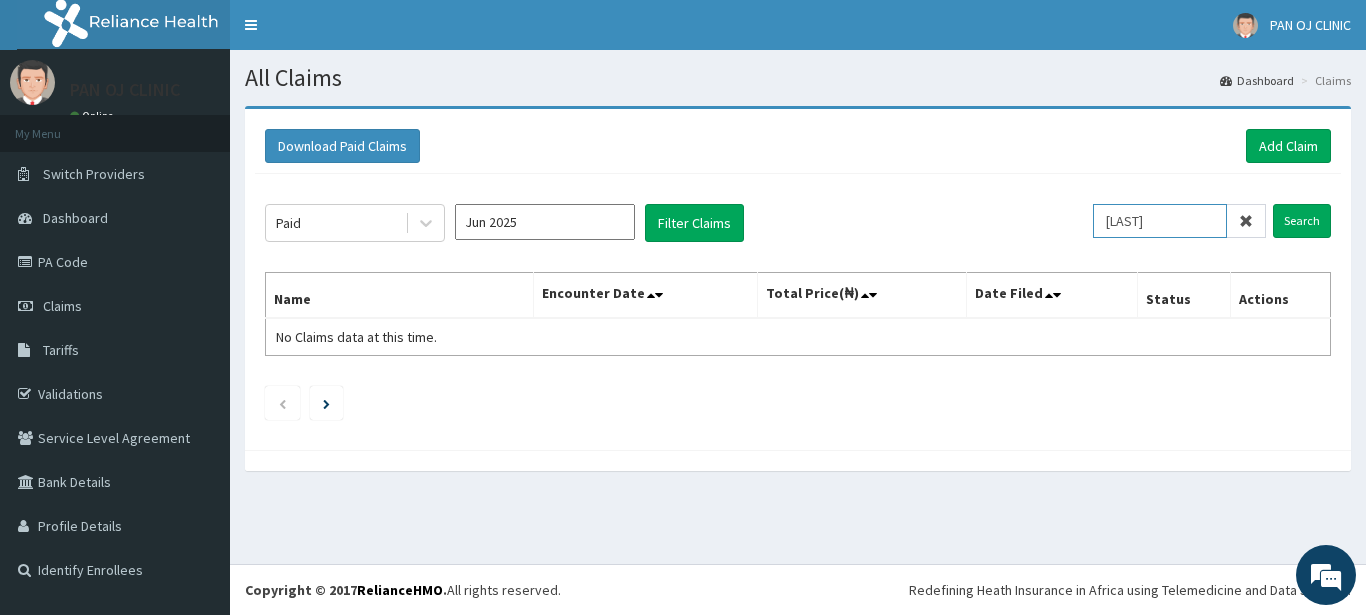 click on "[LAST]" at bounding box center [1160, 221] 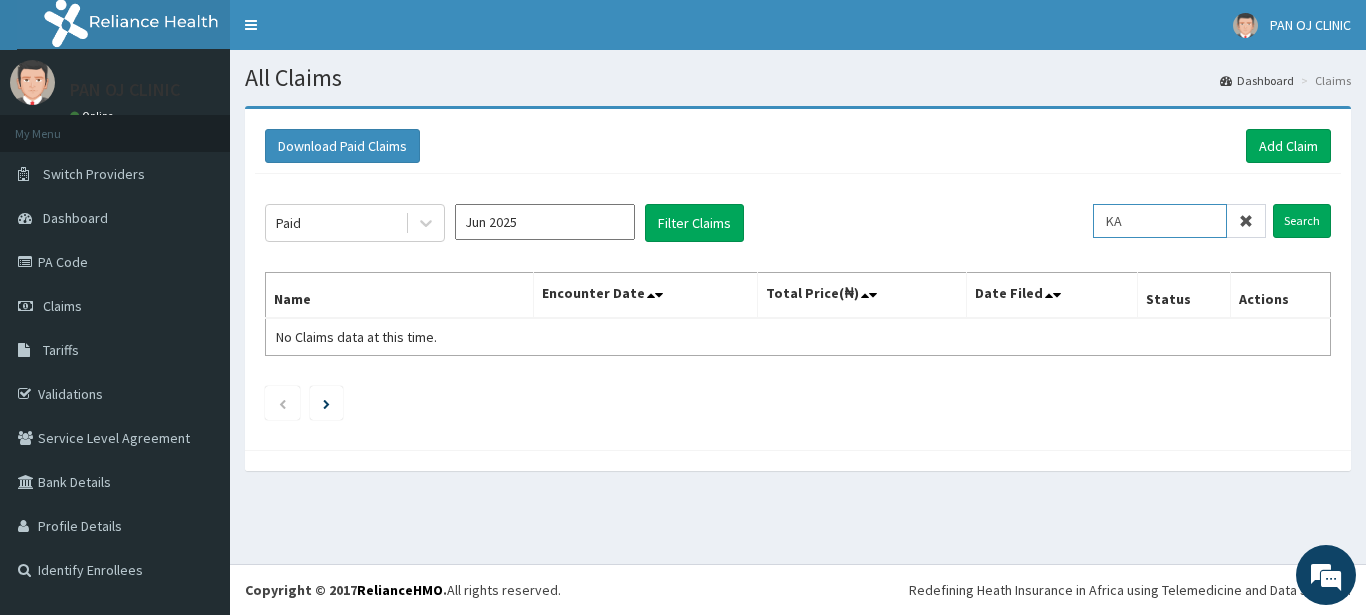 type on "K" 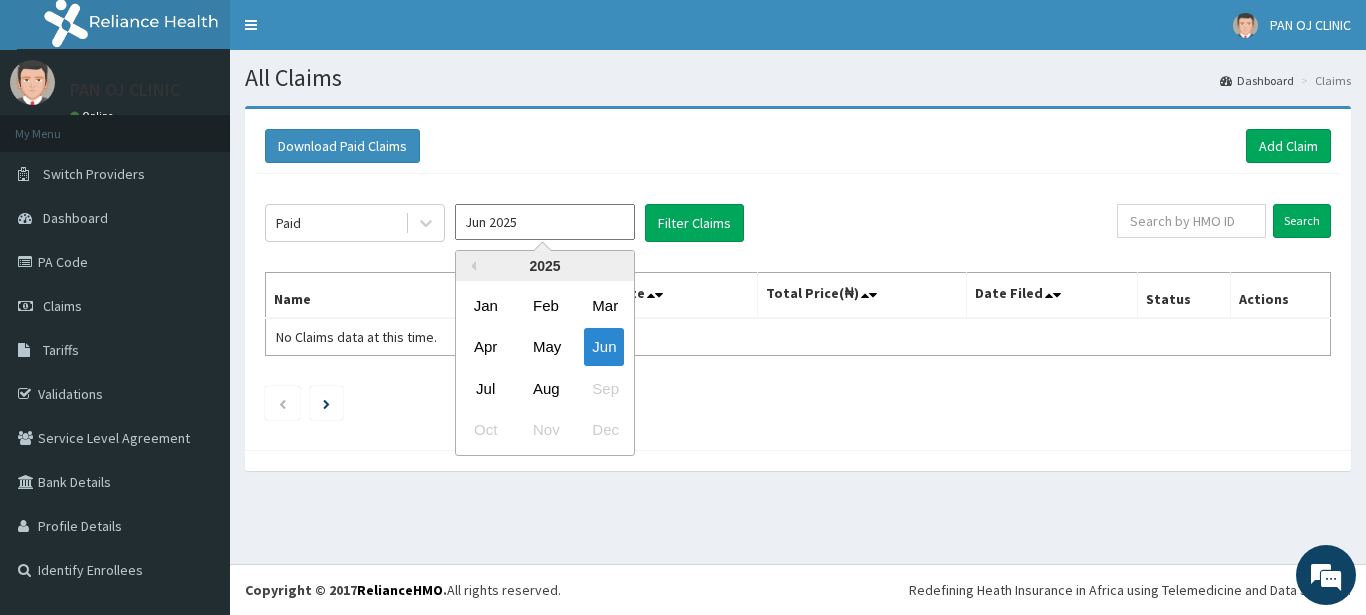 click on "Jun 2025" at bounding box center [545, 222] 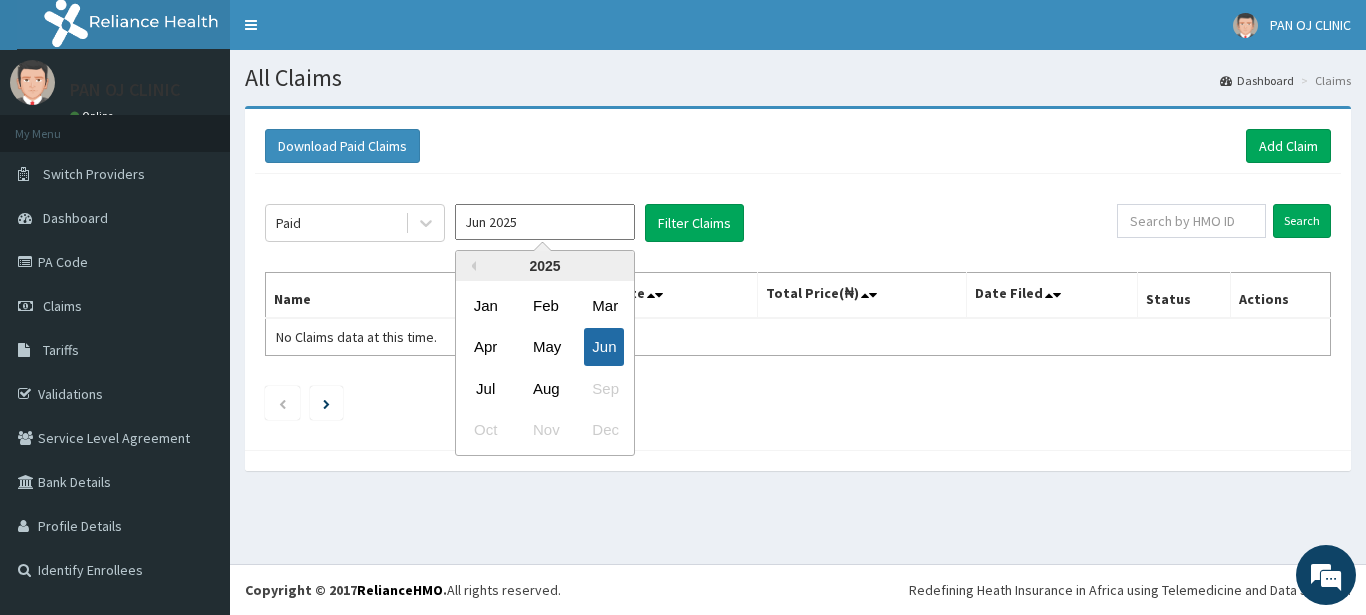 click on "Jun" at bounding box center (604, 347) 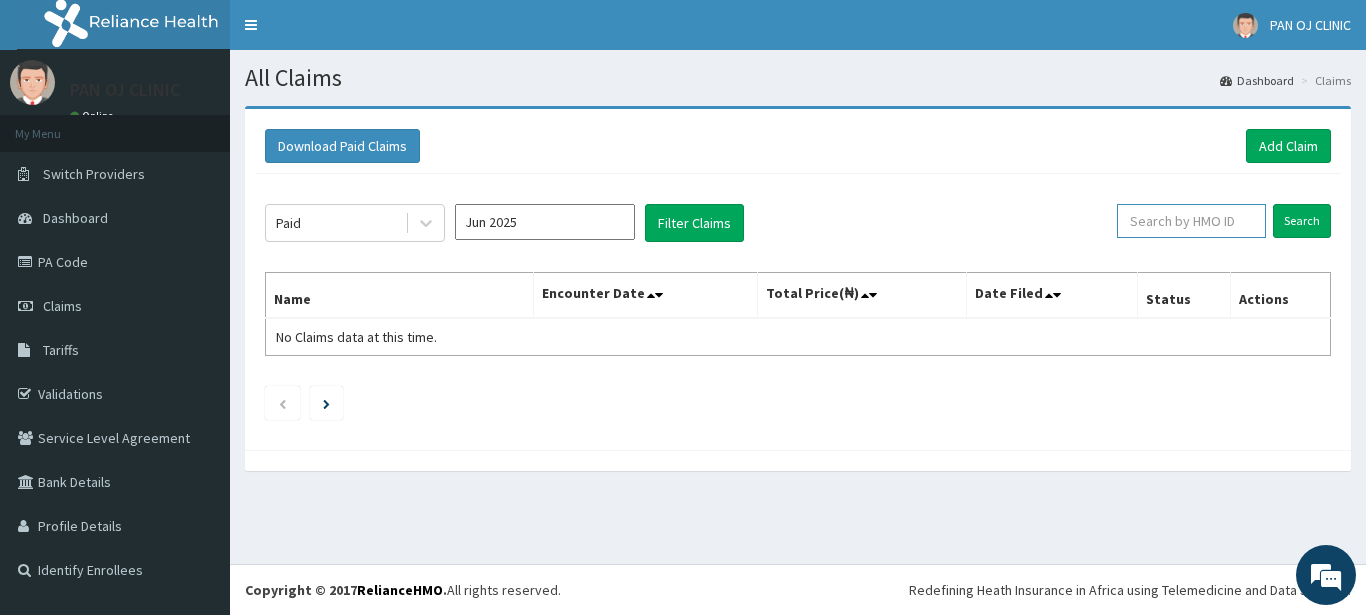 click at bounding box center [1191, 221] 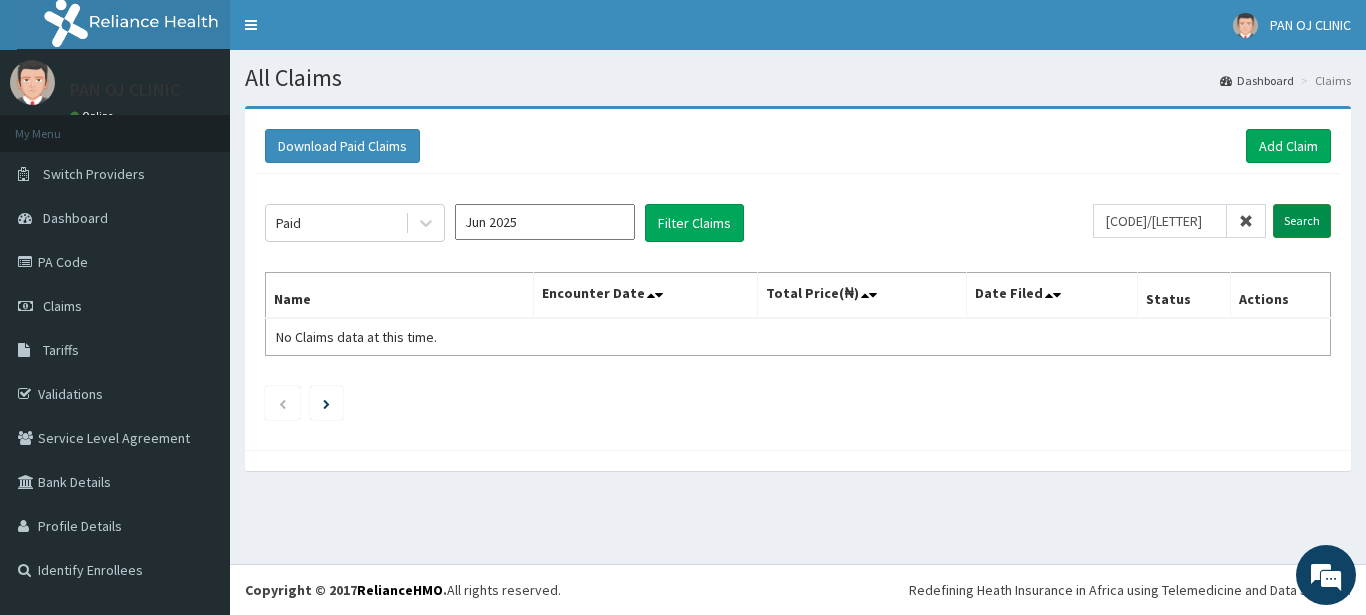 click on "Search" at bounding box center (1302, 221) 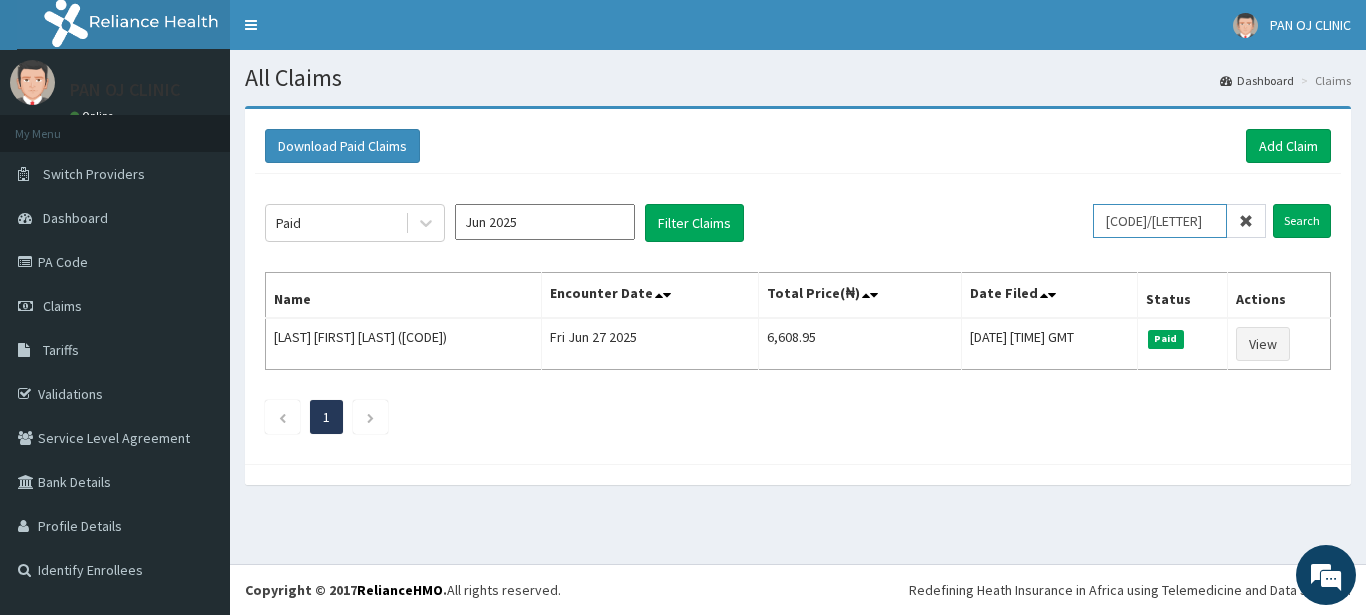 click on "[CODE]/[LETTER]" at bounding box center (1160, 221) 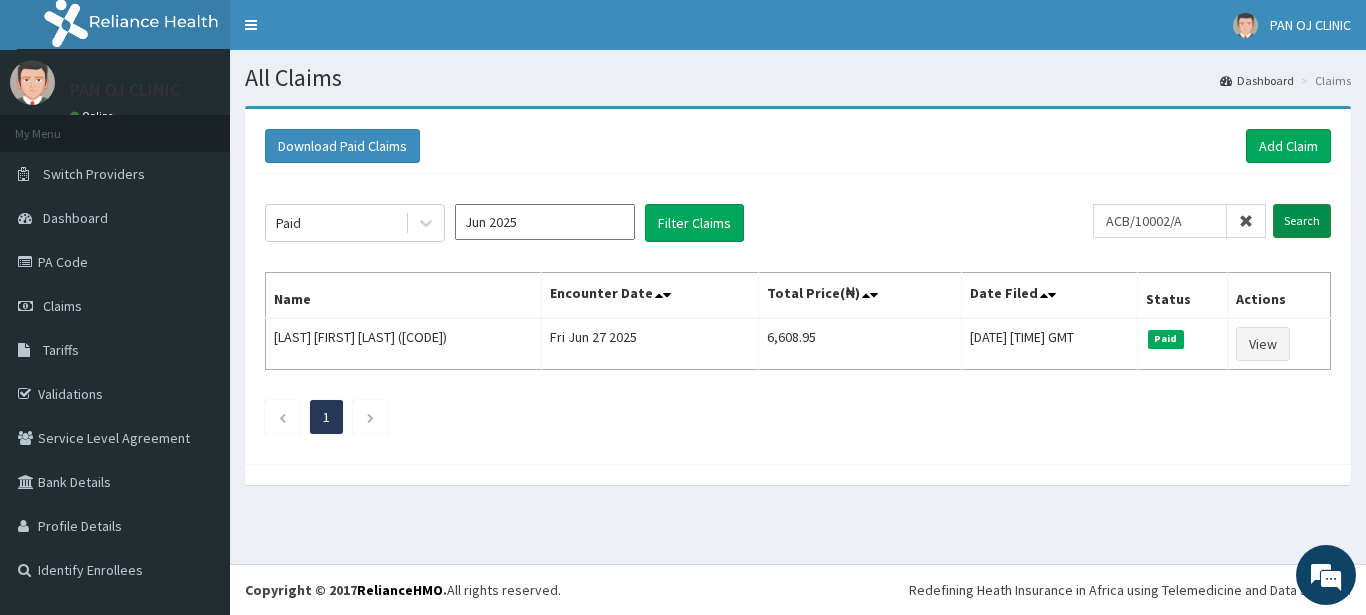 click on "Search" at bounding box center [1302, 221] 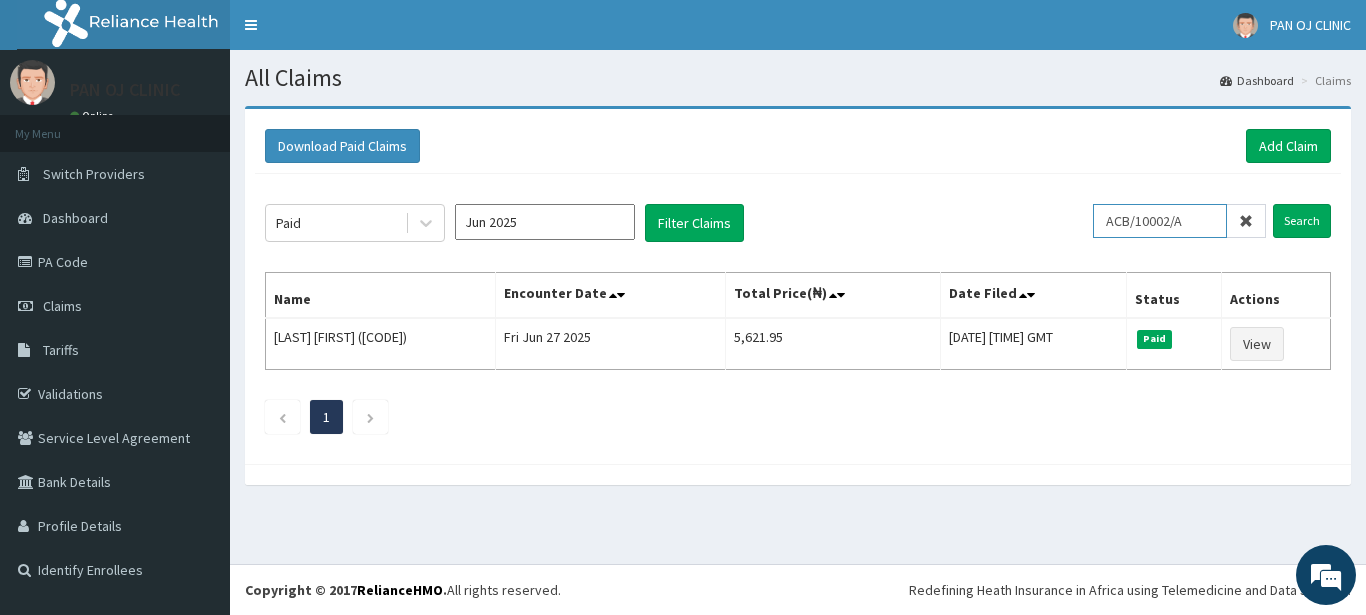 click on "ACB/10002/A" at bounding box center (1160, 221) 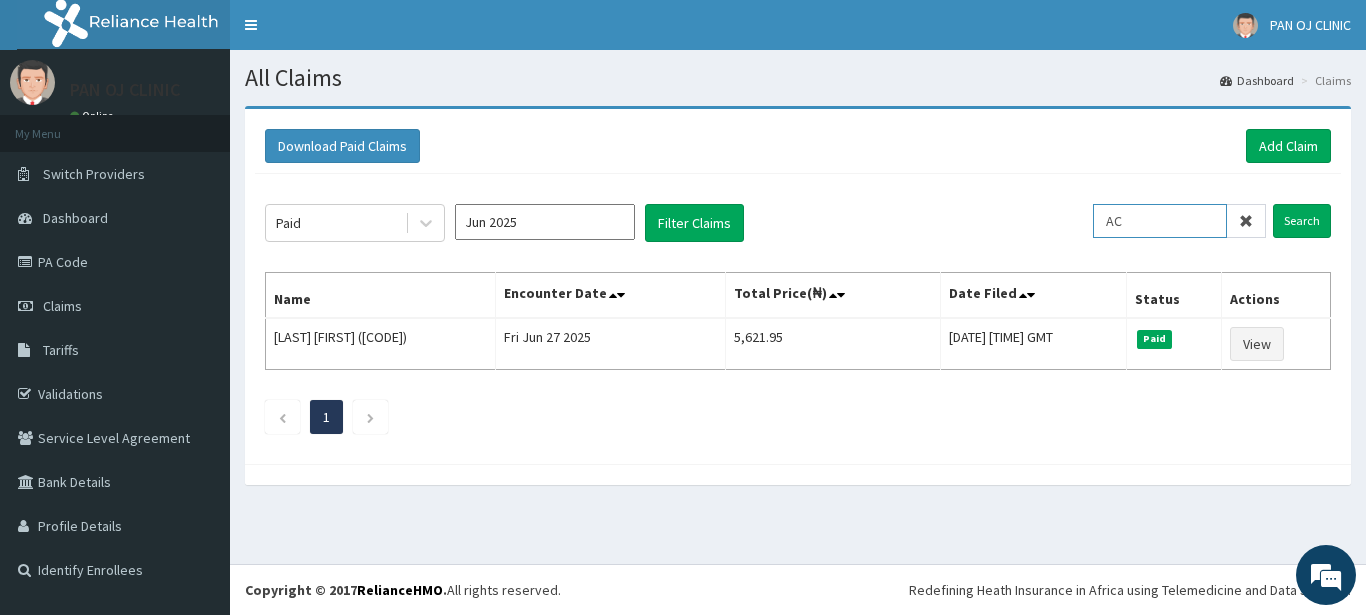 type on "A" 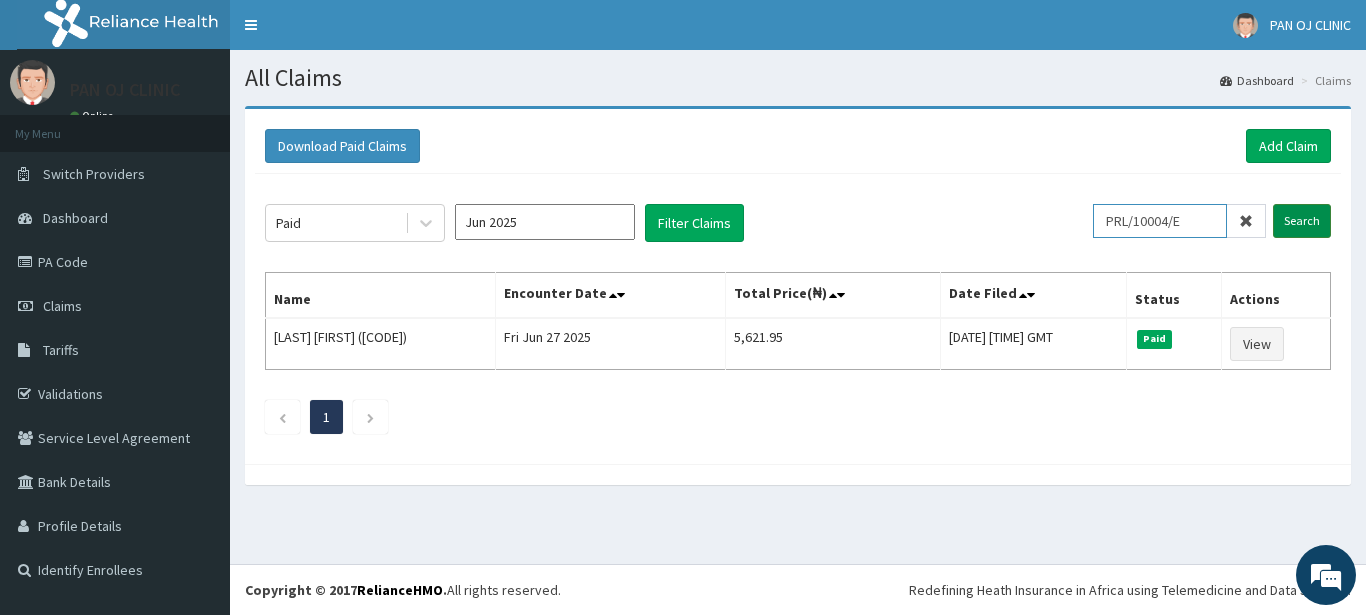 type on "PRL/10004/E" 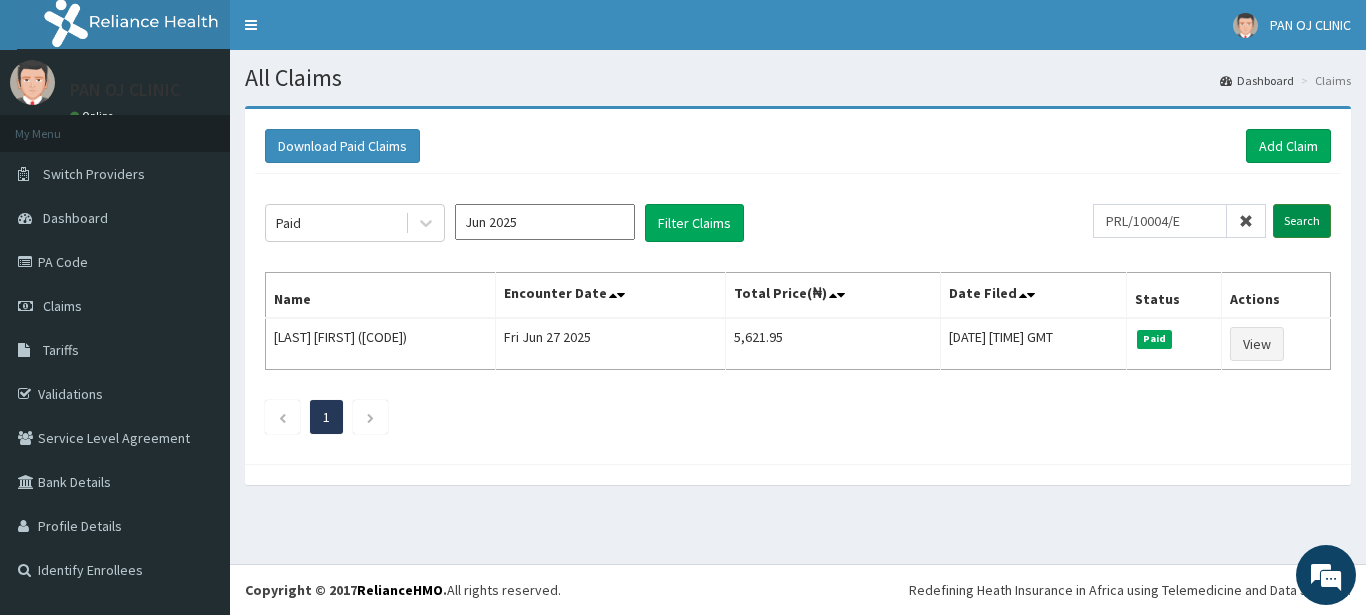 click on "Search" at bounding box center (1302, 221) 